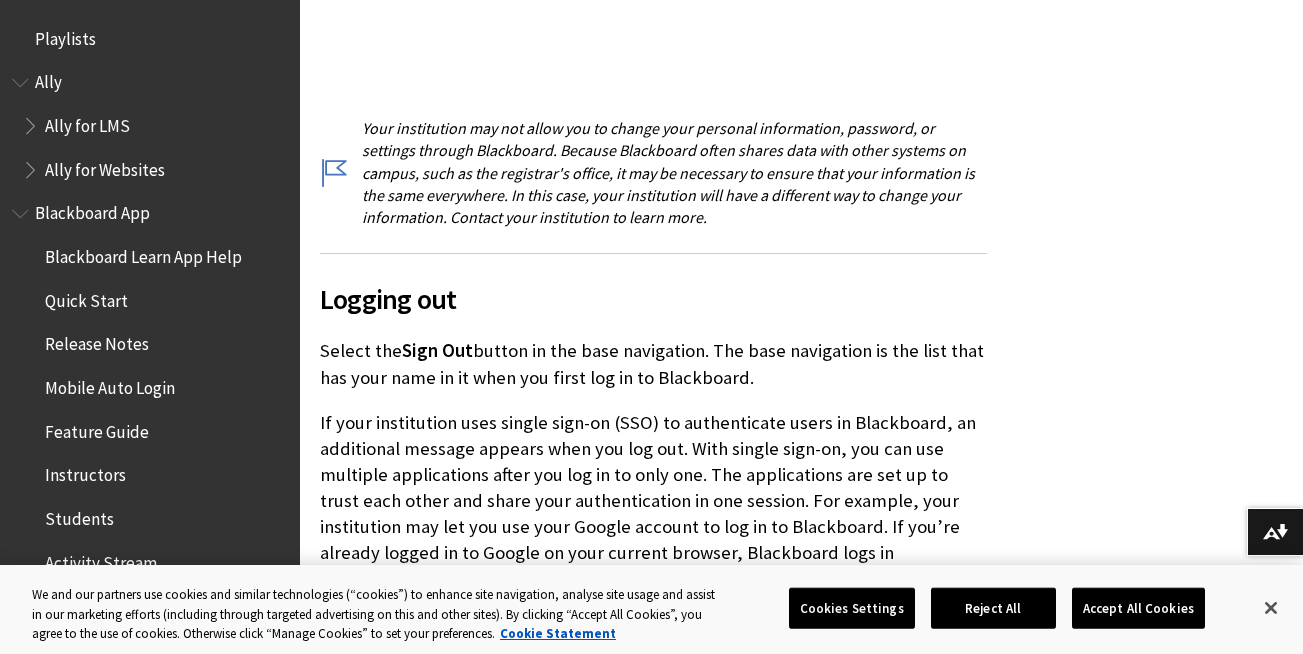 scroll, scrollTop: 2943, scrollLeft: 0, axis: vertical 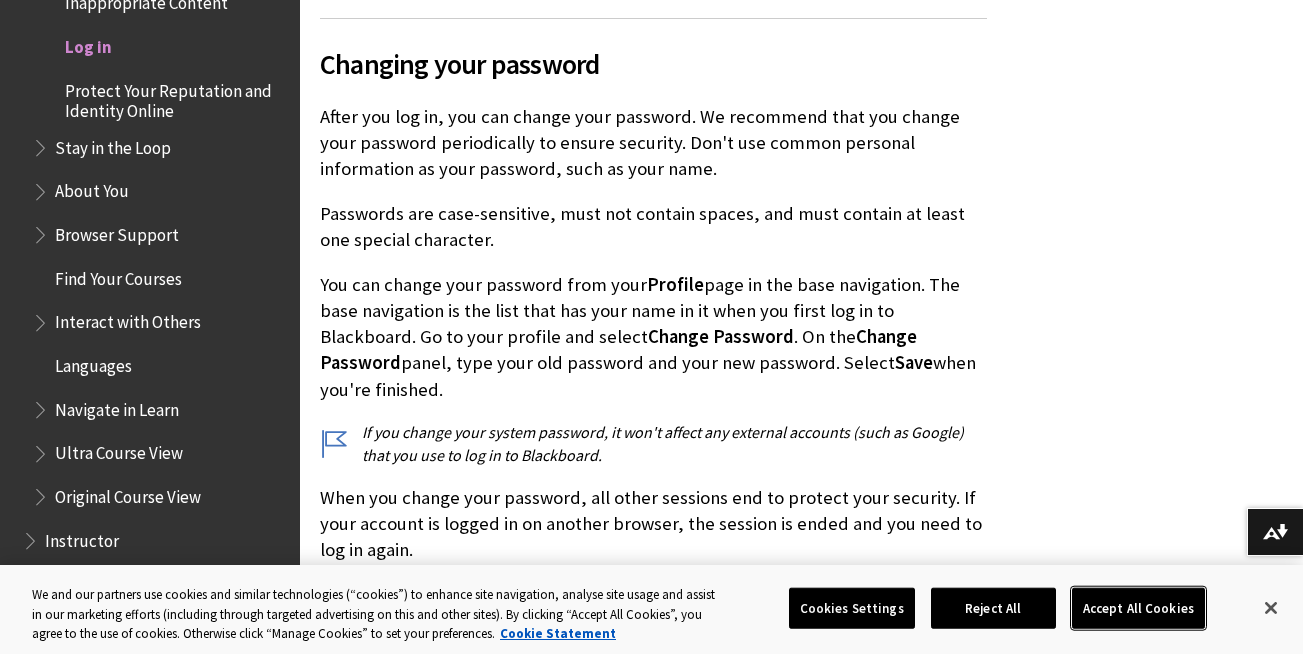 drag, startPoint x: 1095, startPoint y: 606, endPoint x: 1104, endPoint y: 614, distance: 12.0415945 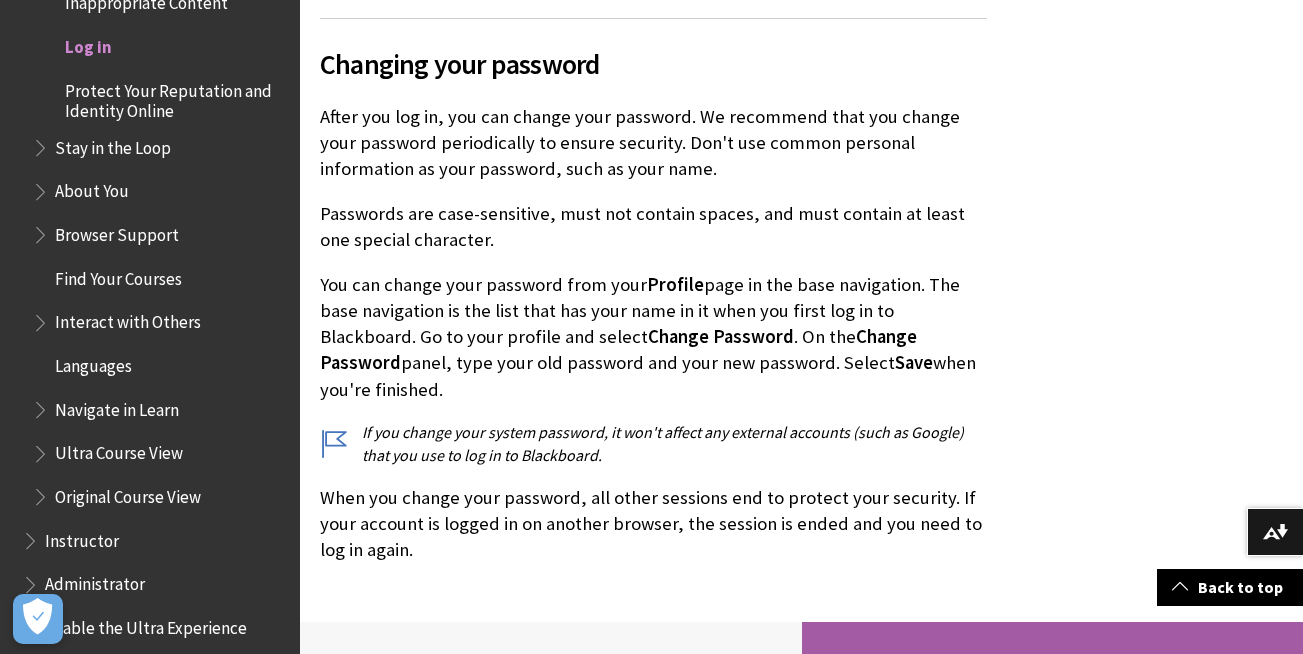 click on "Follow this page! We'll send you an email each time we make an important change. Follow Privacy Policy" at bounding box center [1053, 856] 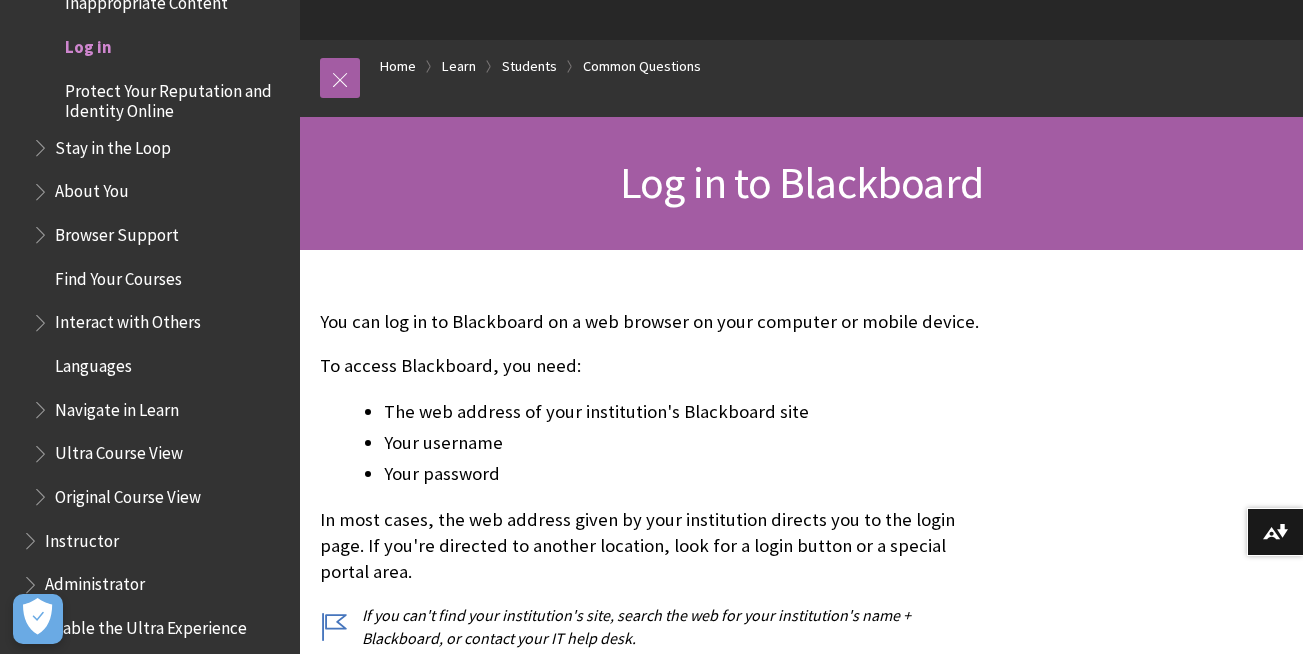 scroll, scrollTop: 195, scrollLeft: 0, axis: vertical 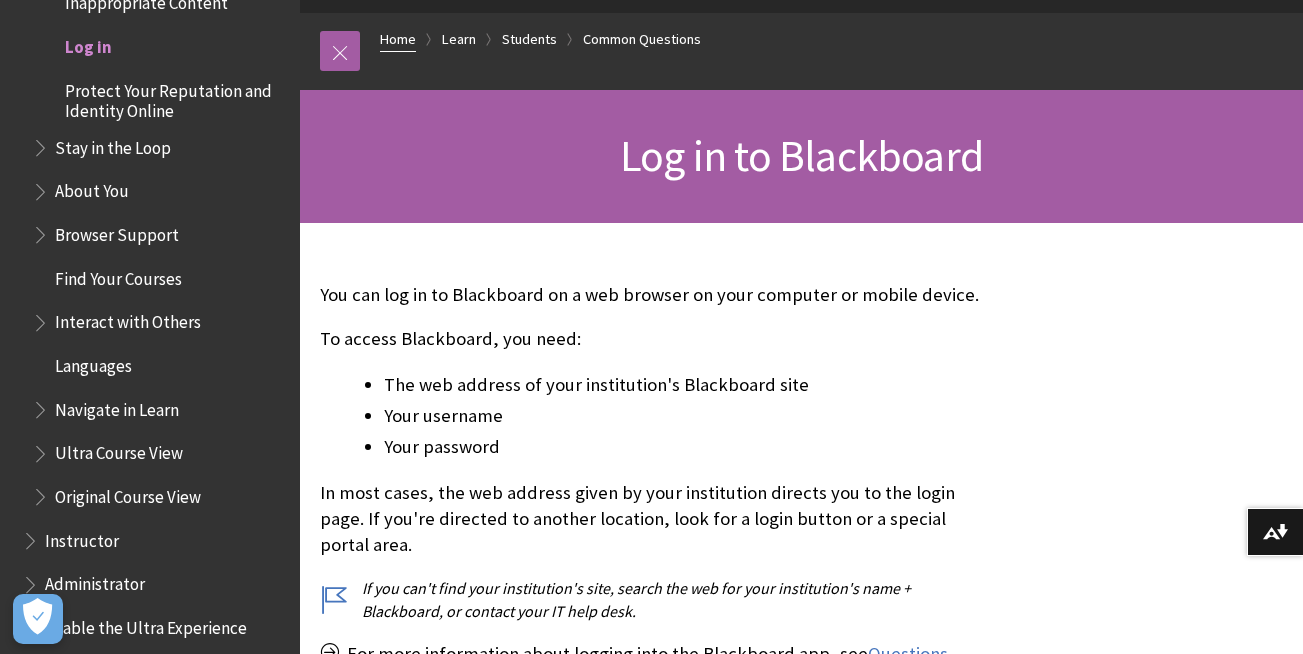 click on "Home" at bounding box center (398, 39) 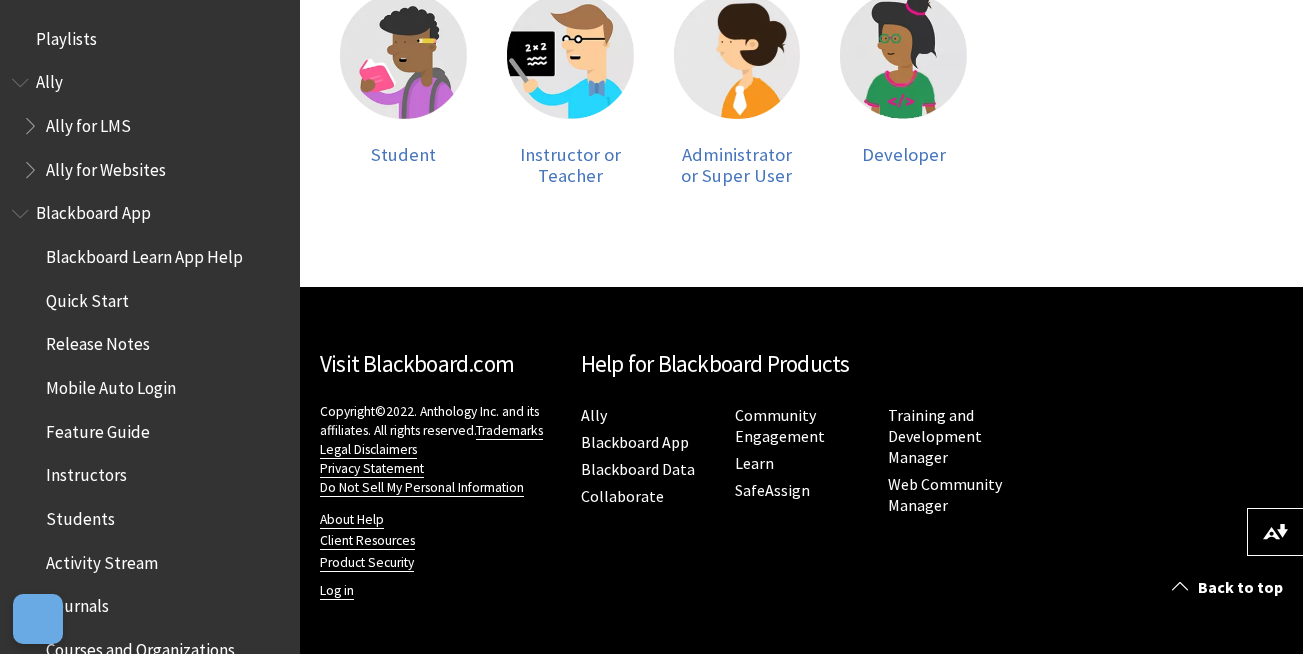 scroll, scrollTop: 549, scrollLeft: 0, axis: vertical 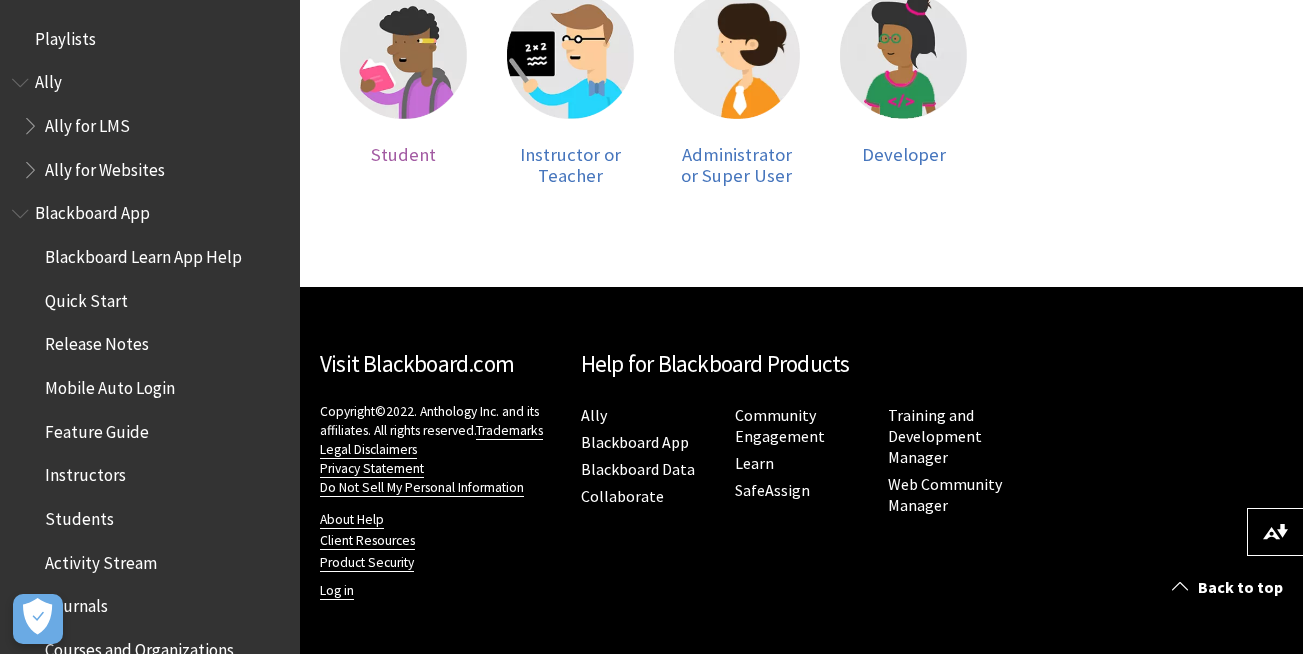 click at bounding box center (403, 55) 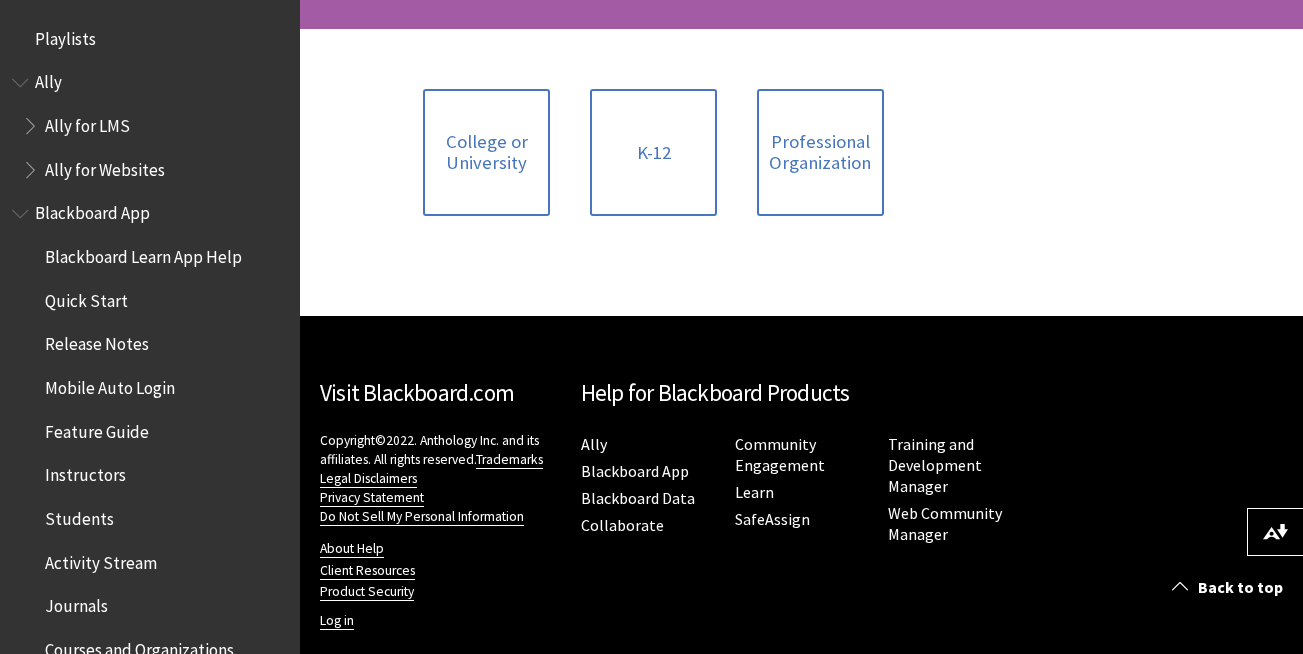 scroll, scrollTop: 418, scrollLeft: 0, axis: vertical 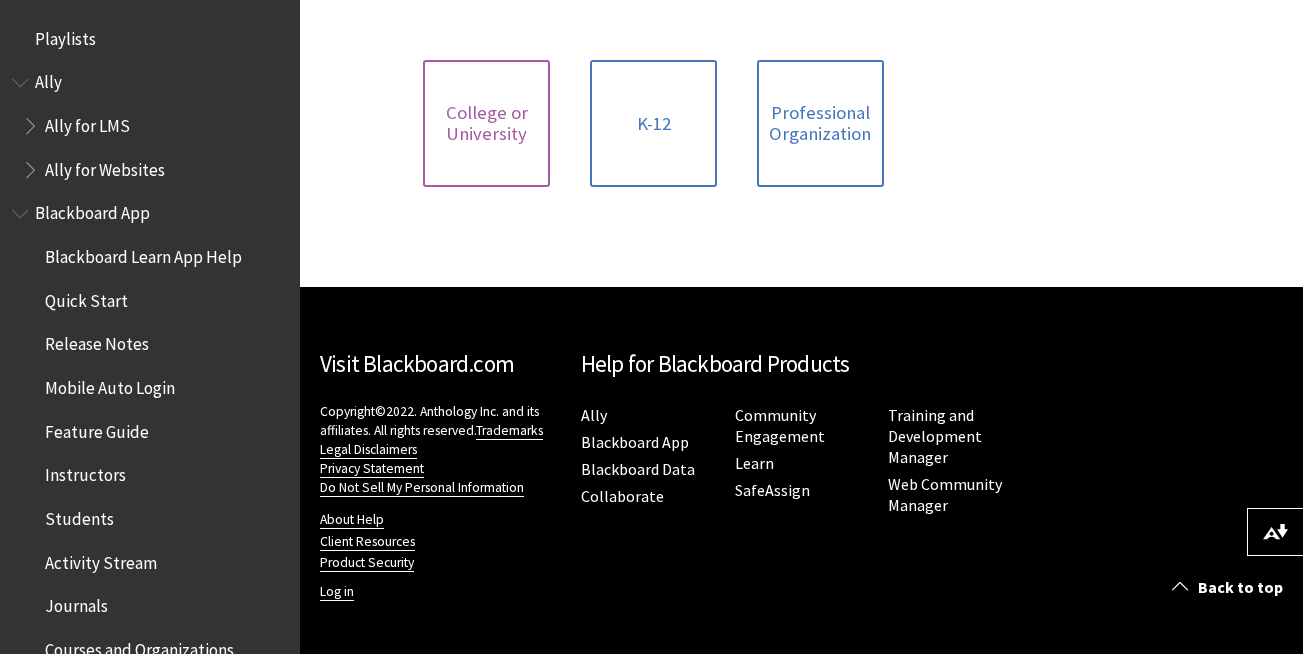 click on "College or University" at bounding box center (486, 123) 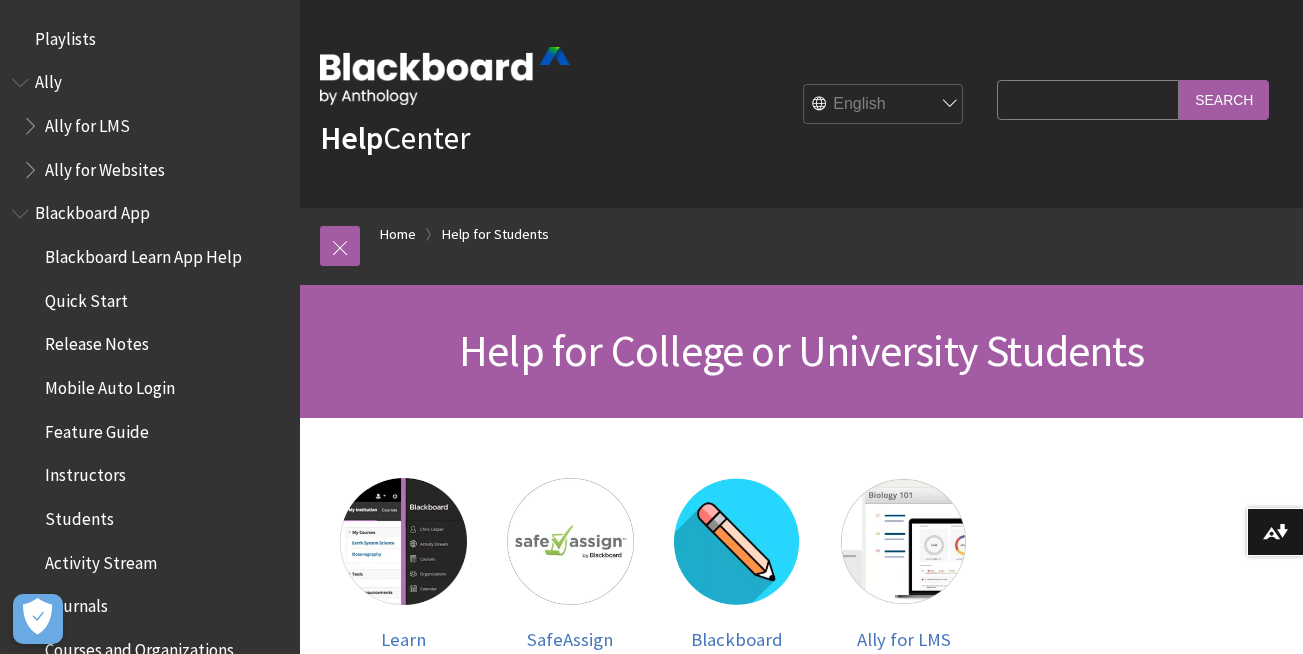 scroll, scrollTop: 168, scrollLeft: 0, axis: vertical 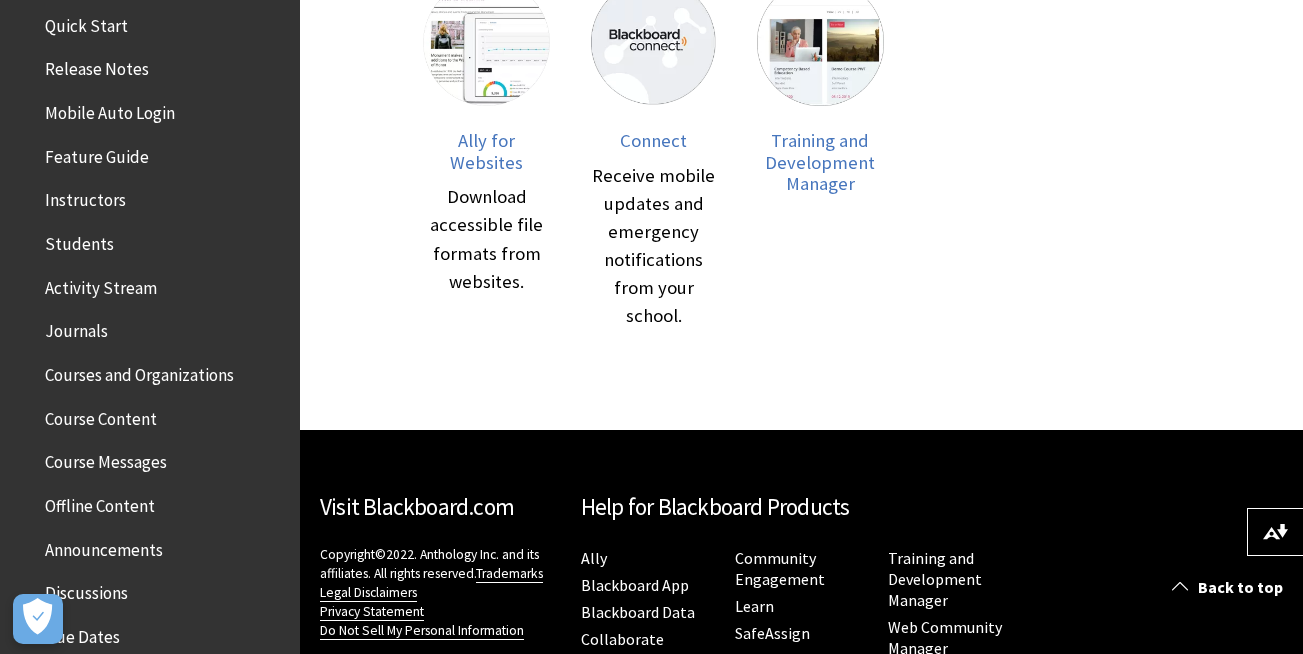 click on "Mobile Auto Login" at bounding box center (110, 109) 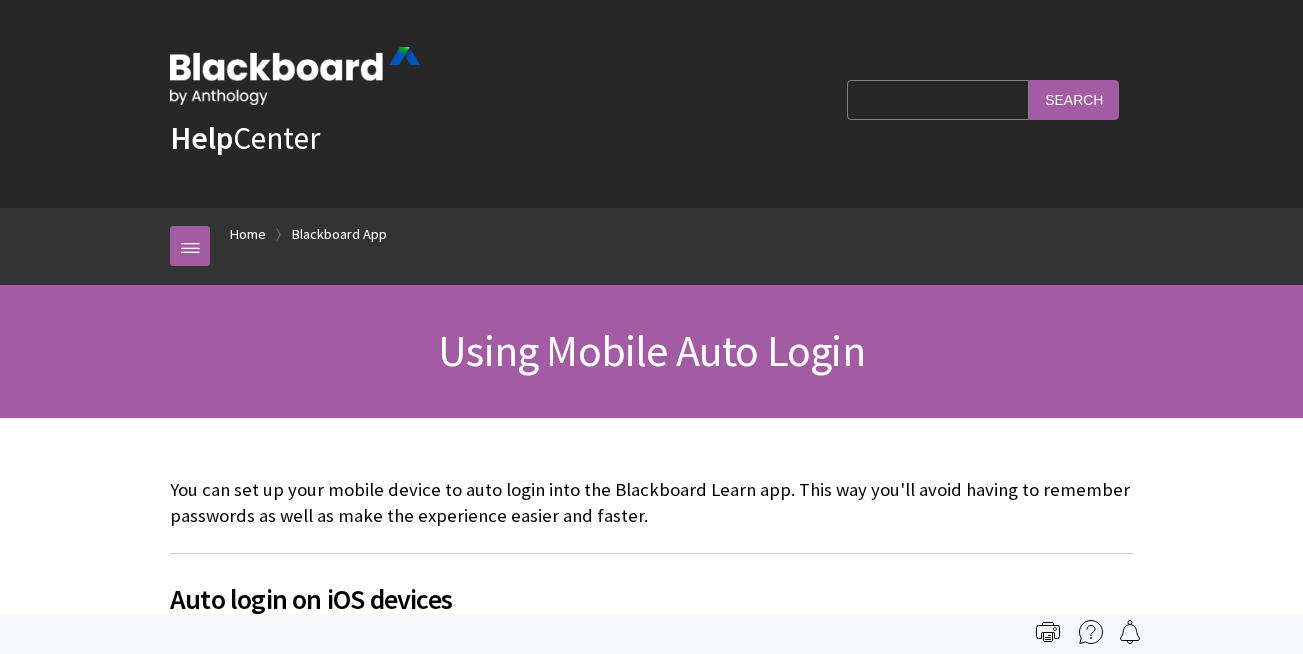 scroll, scrollTop: 366, scrollLeft: 0, axis: vertical 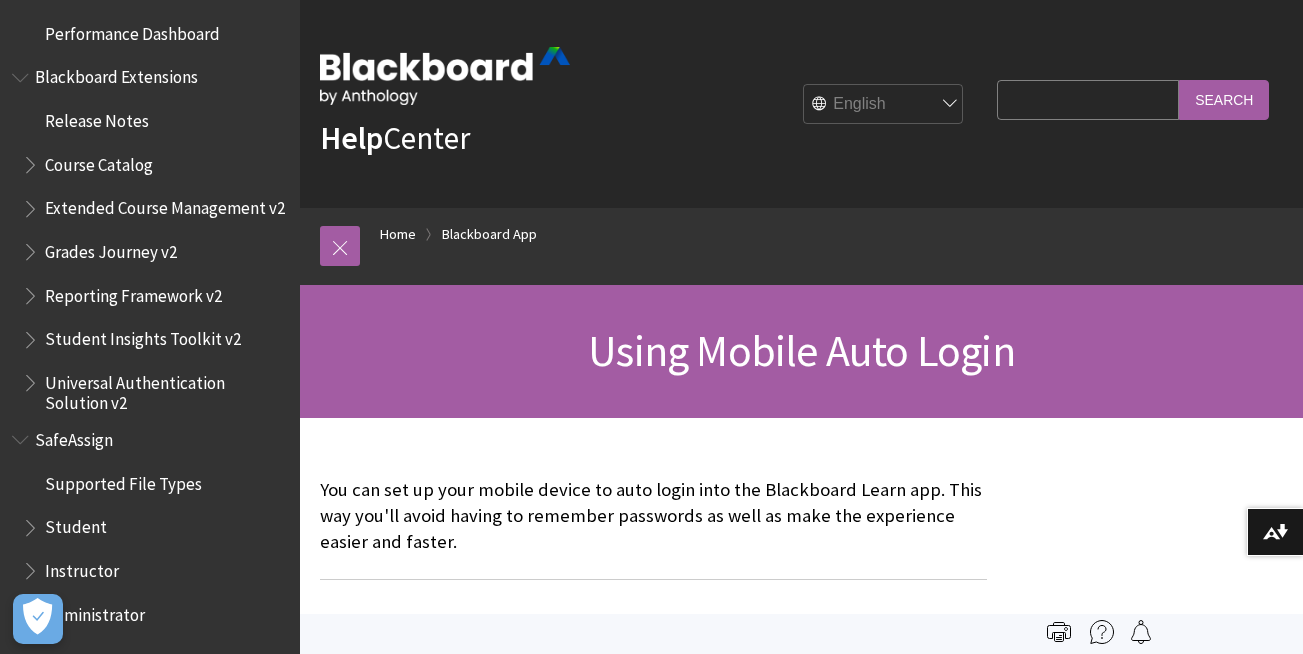 click on "Student" at bounding box center (76, 524) 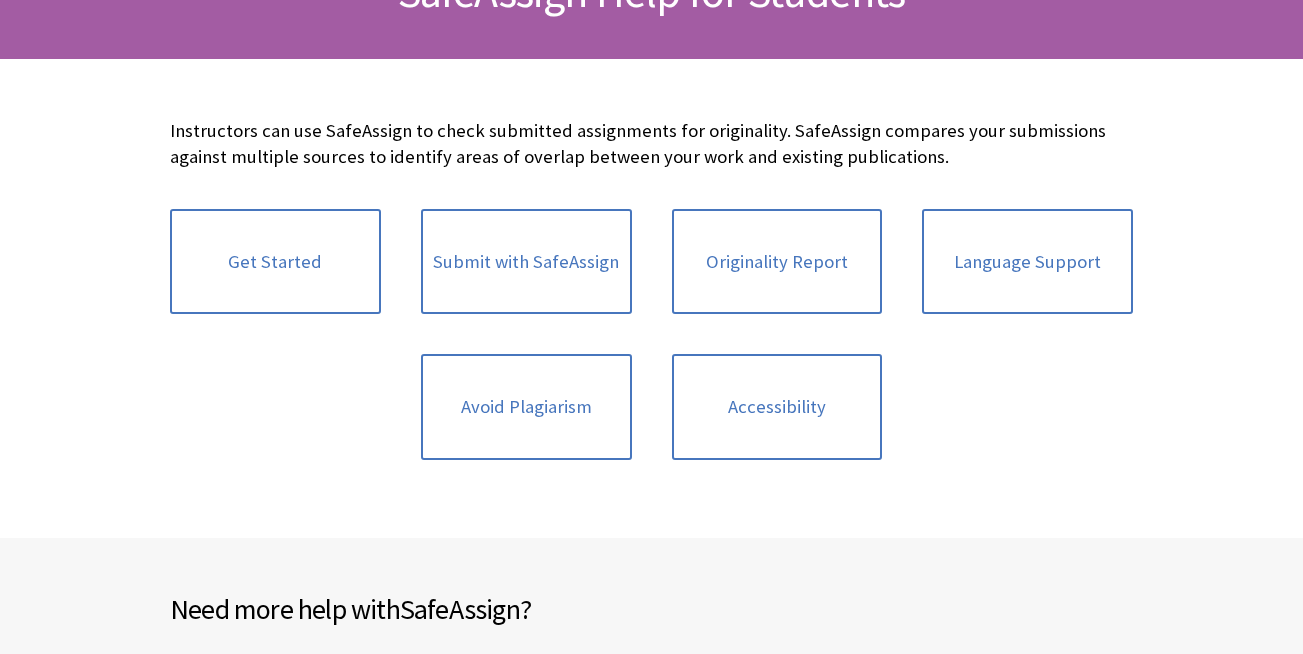 scroll, scrollTop: 366, scrollLeft: 0, axis: vertical 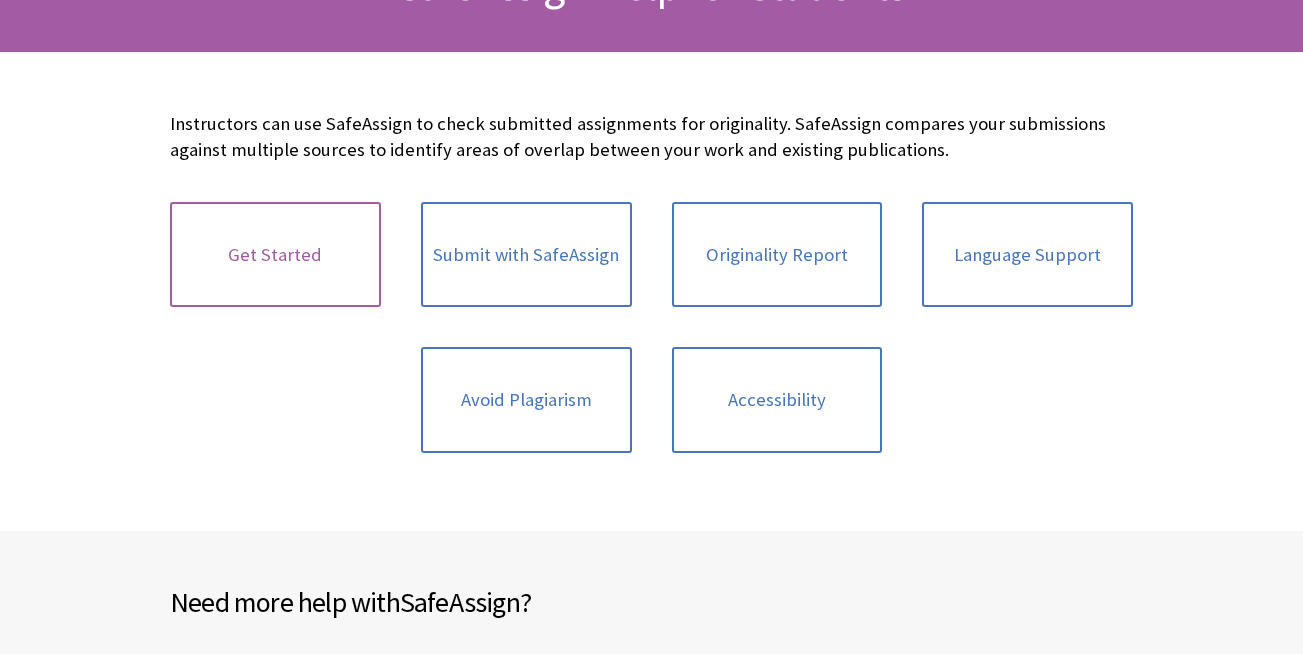 click on "Get Started" at bounding box center [275, 255] 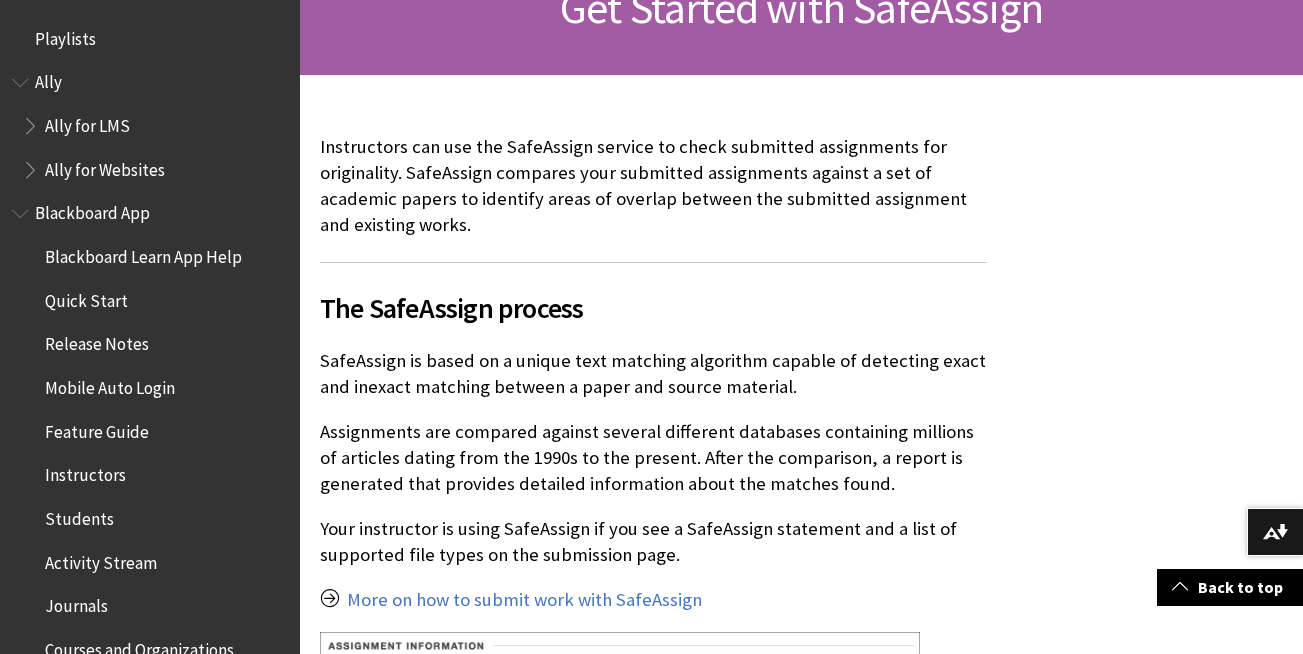 scroll, scrollTop: 351, scrollLeft: 0, axis: vertical 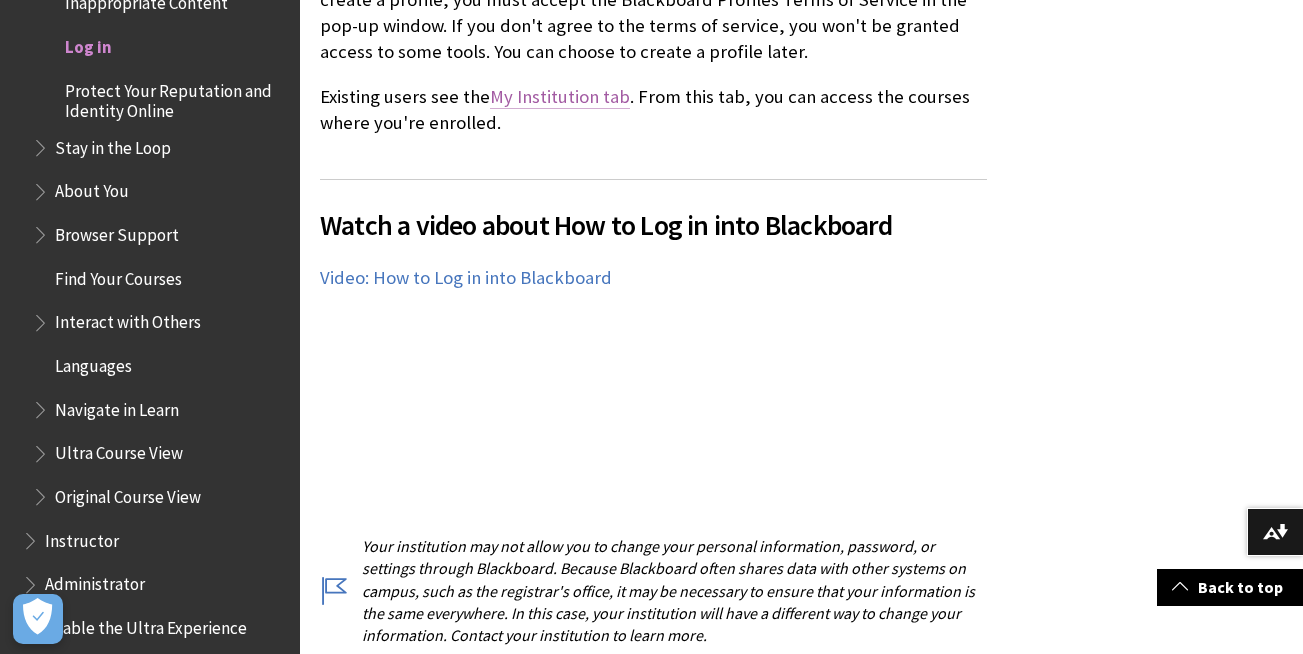 click on "My Institution tab" at bounding box center [560, 97] 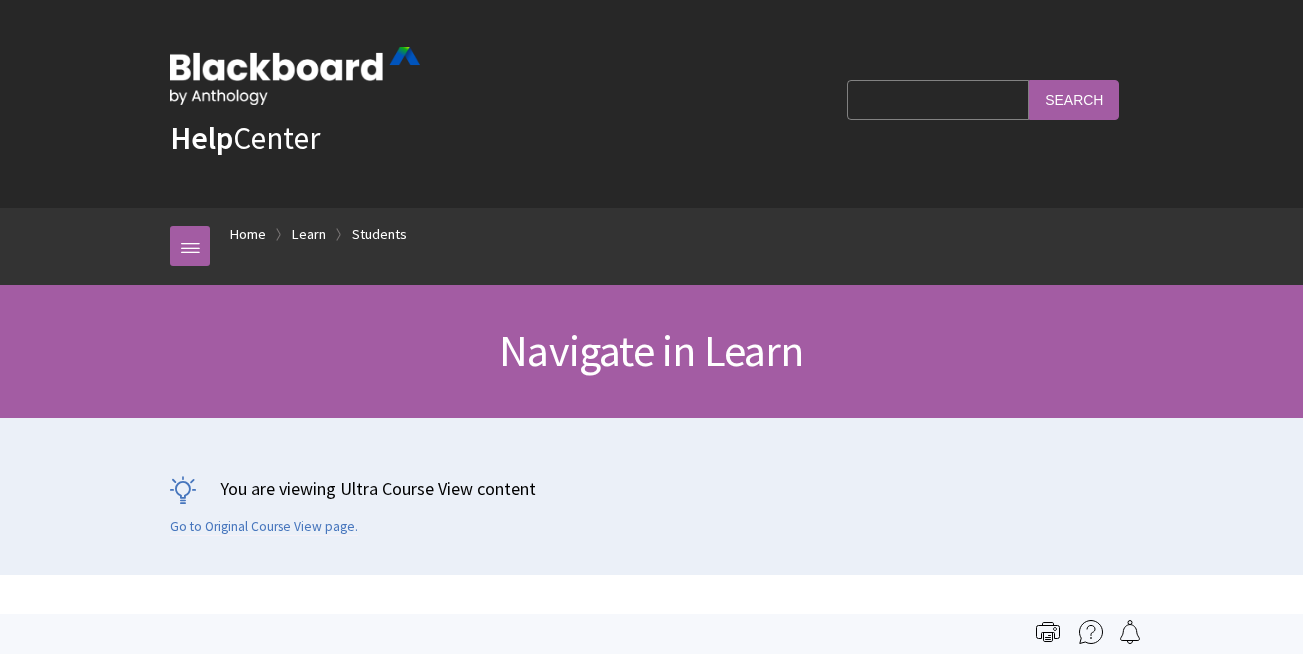 scroll, scrollTop: 298, scrollLeft: 0, axis: vertical 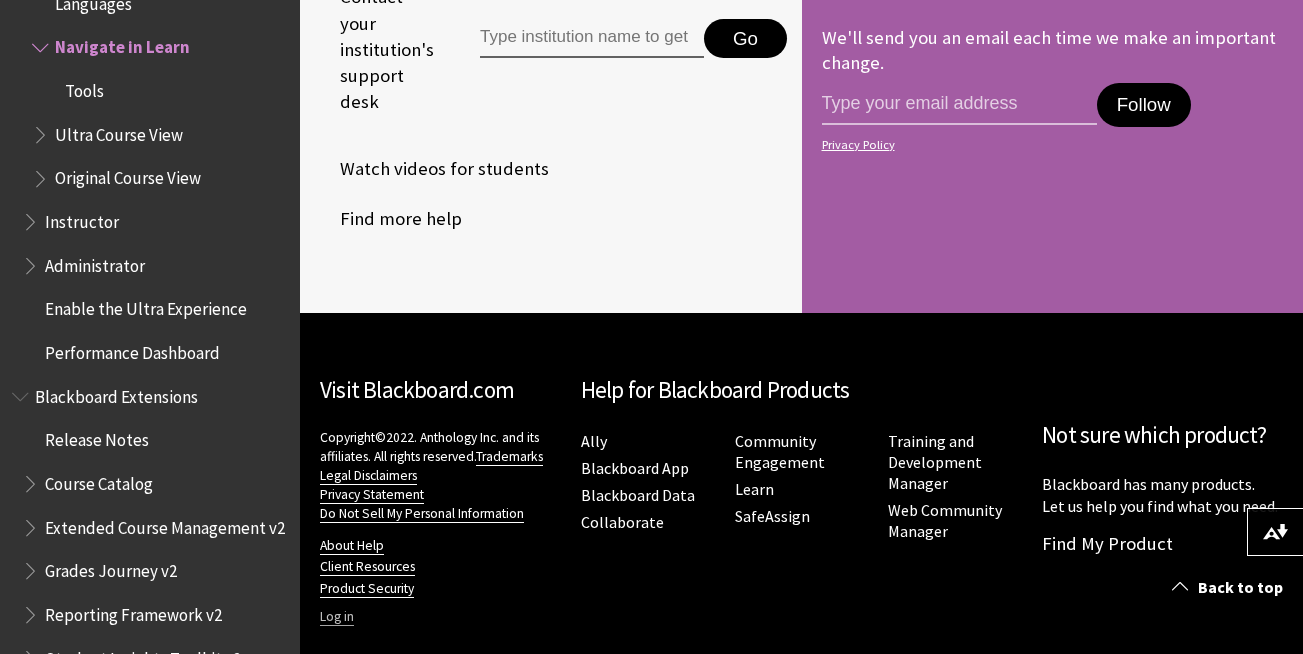 click on "Log in" at bounding box center [337, 617] 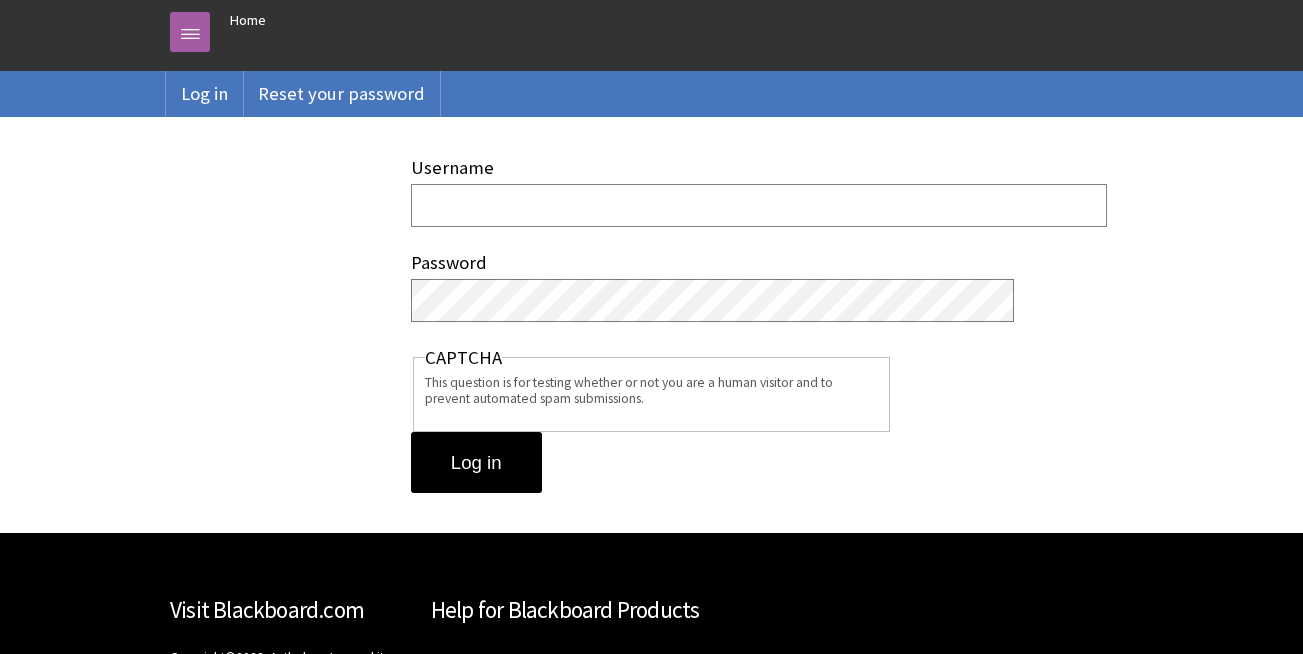 scroll, scrollTop: 198, scrollLeft: 0, axis: vertical 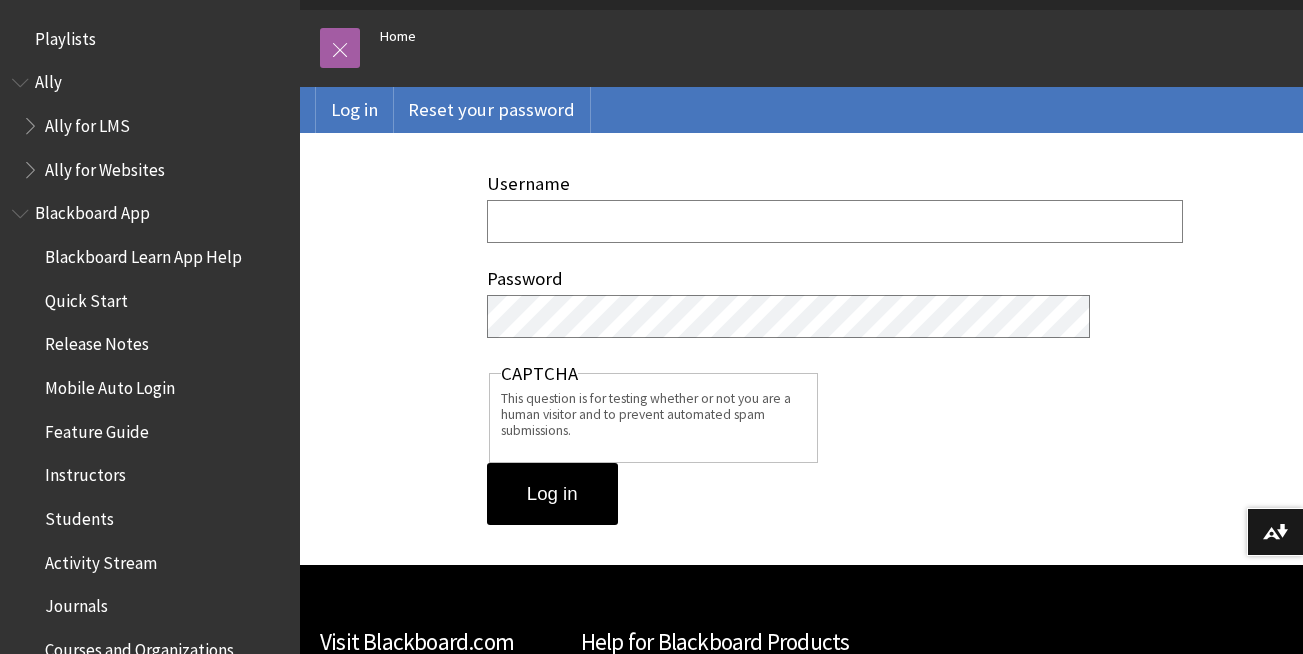 click on "Username" at bounding box center [835, 221] 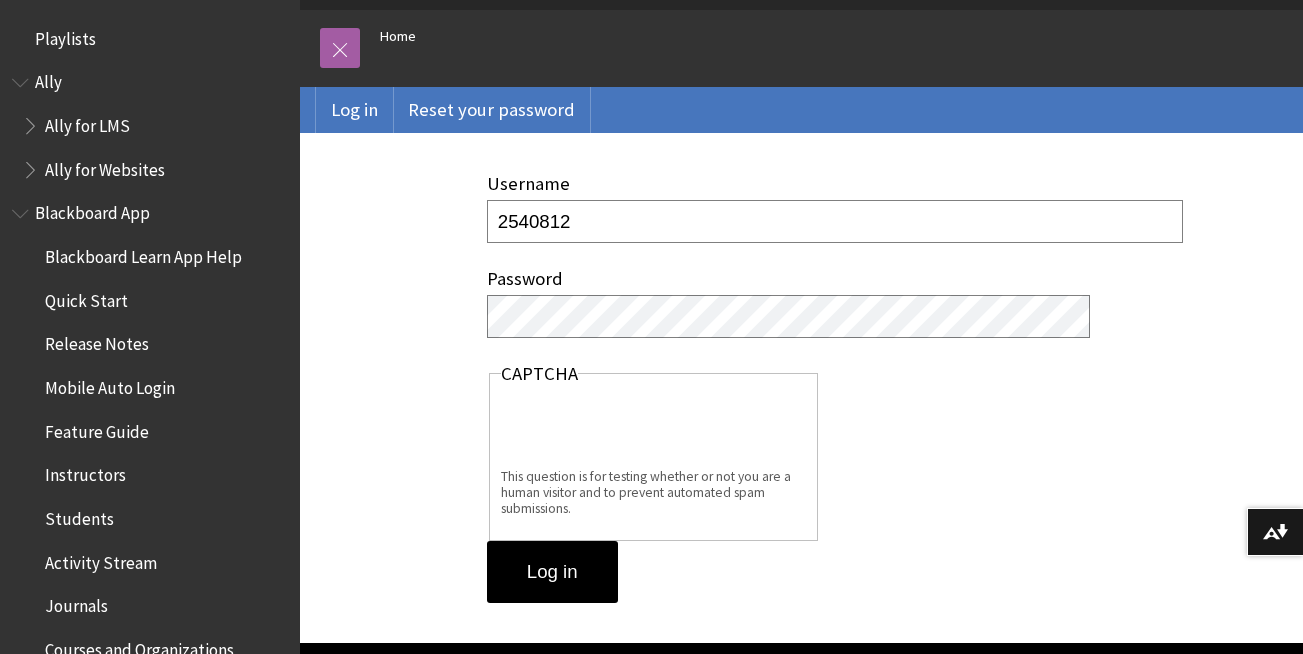 type on "2540812" 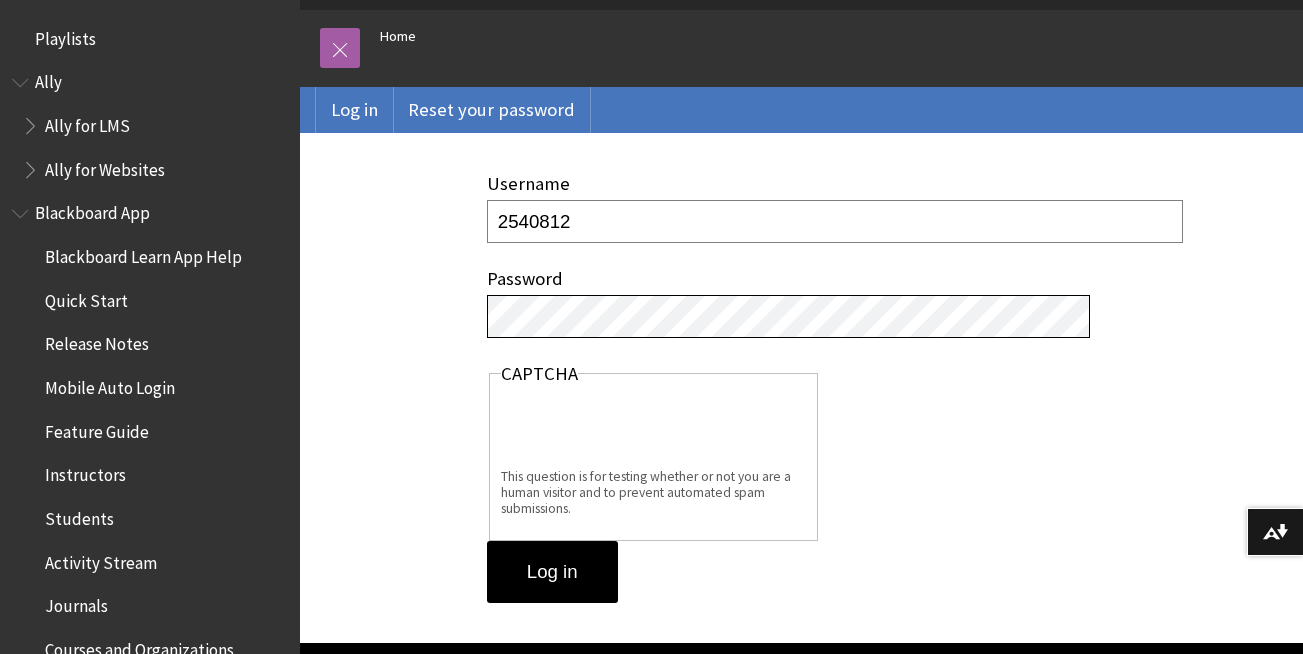 scroll, scrollTop: 0, scrollLeft: 0, axis: both 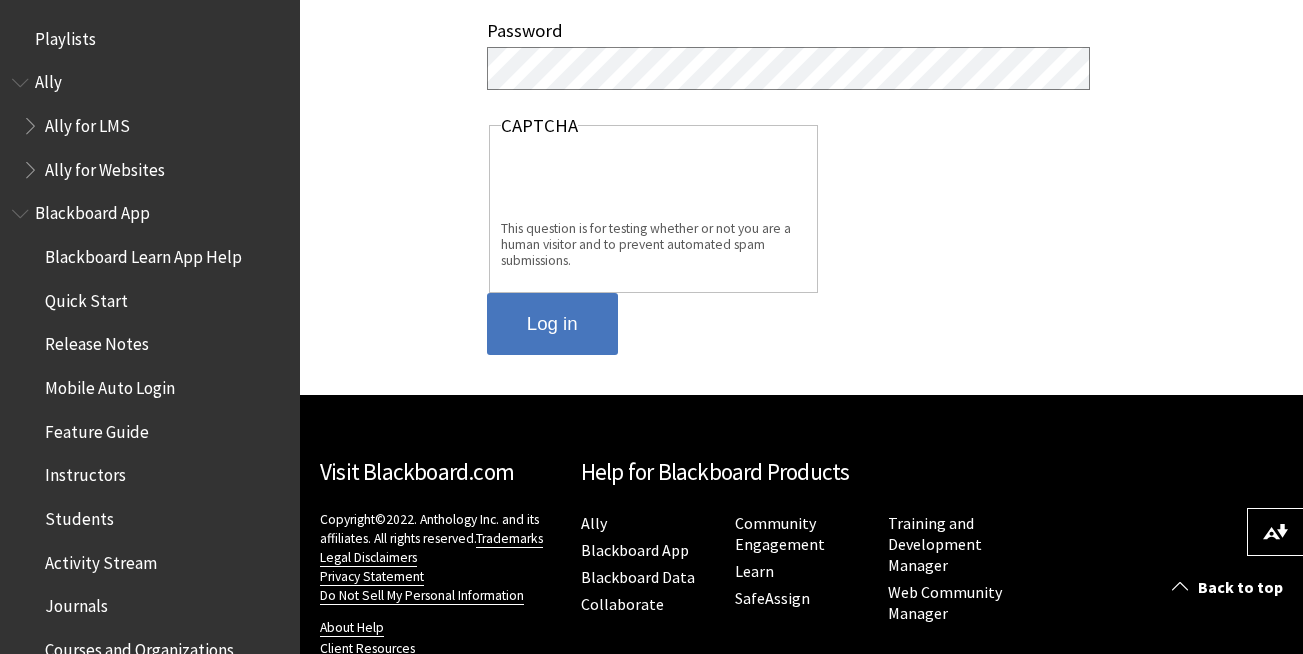 click on "Log in" at bounding box center [552, 324] 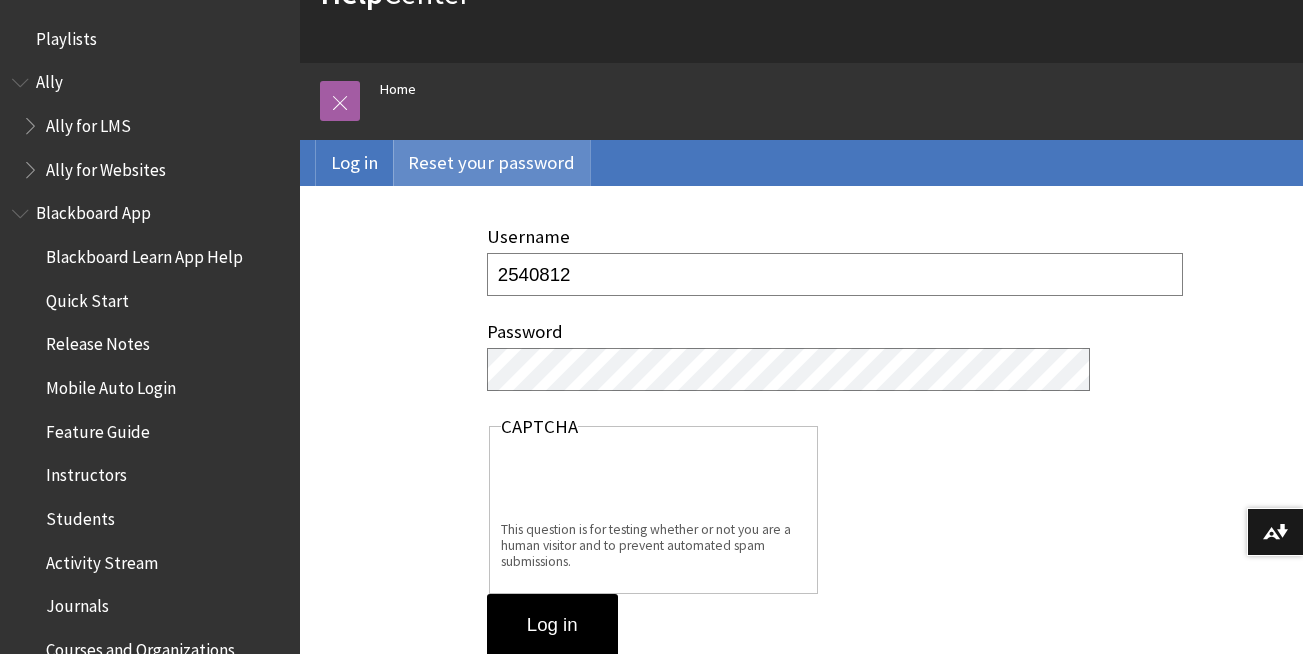 scroll, scrollTop: 198, scrollLeft: 0, axis: vertical 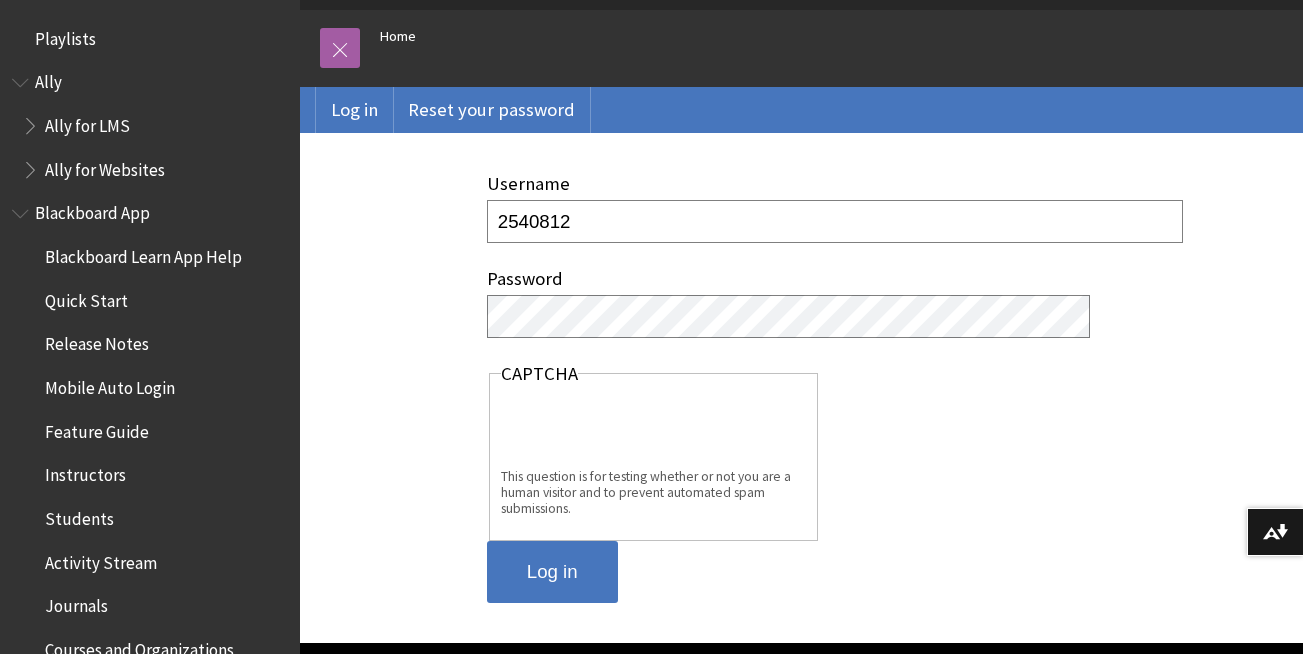 click on "Log in" at bounding box center (552, 572) 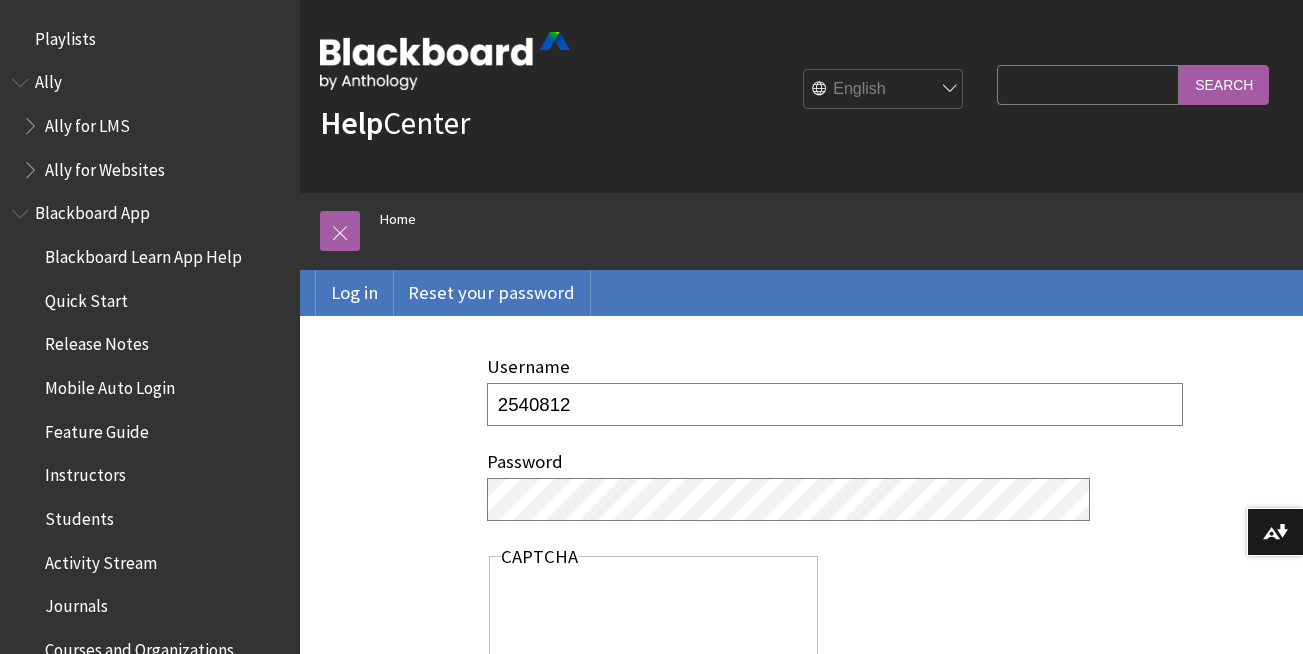 scroll, scrollTop: 183, scrollLeft: 0, axis: vertical 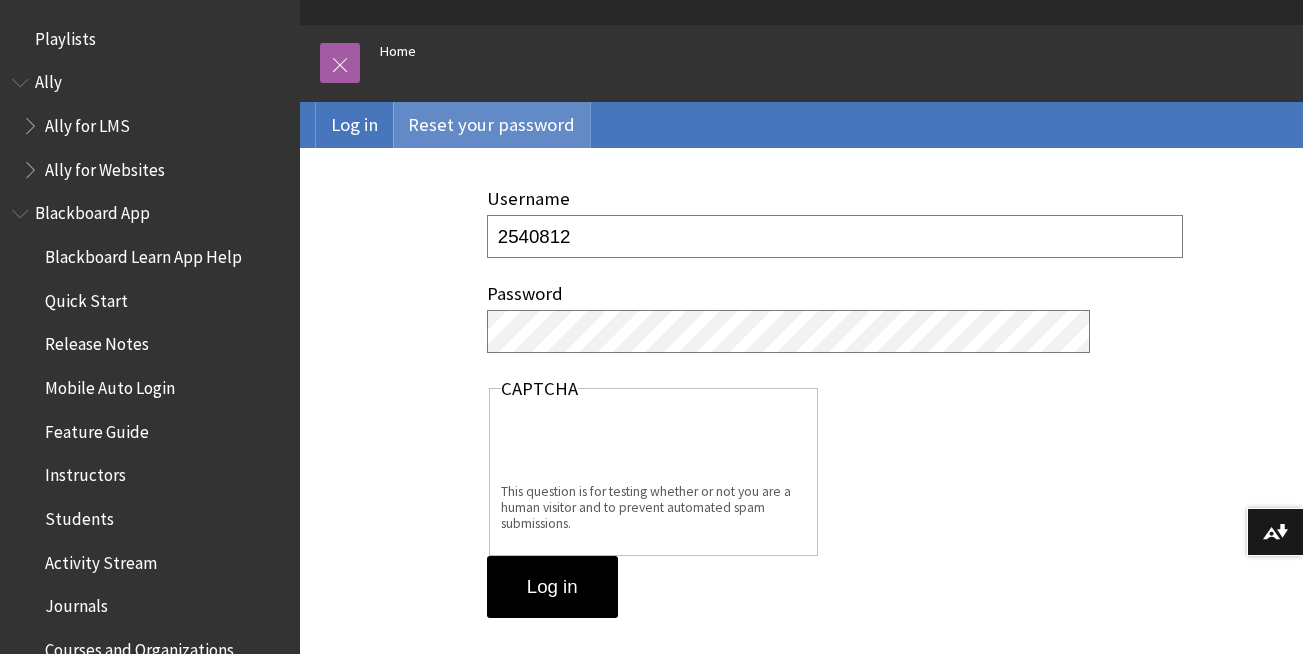 click on "Reset your password" at bounding box center (491, 125) 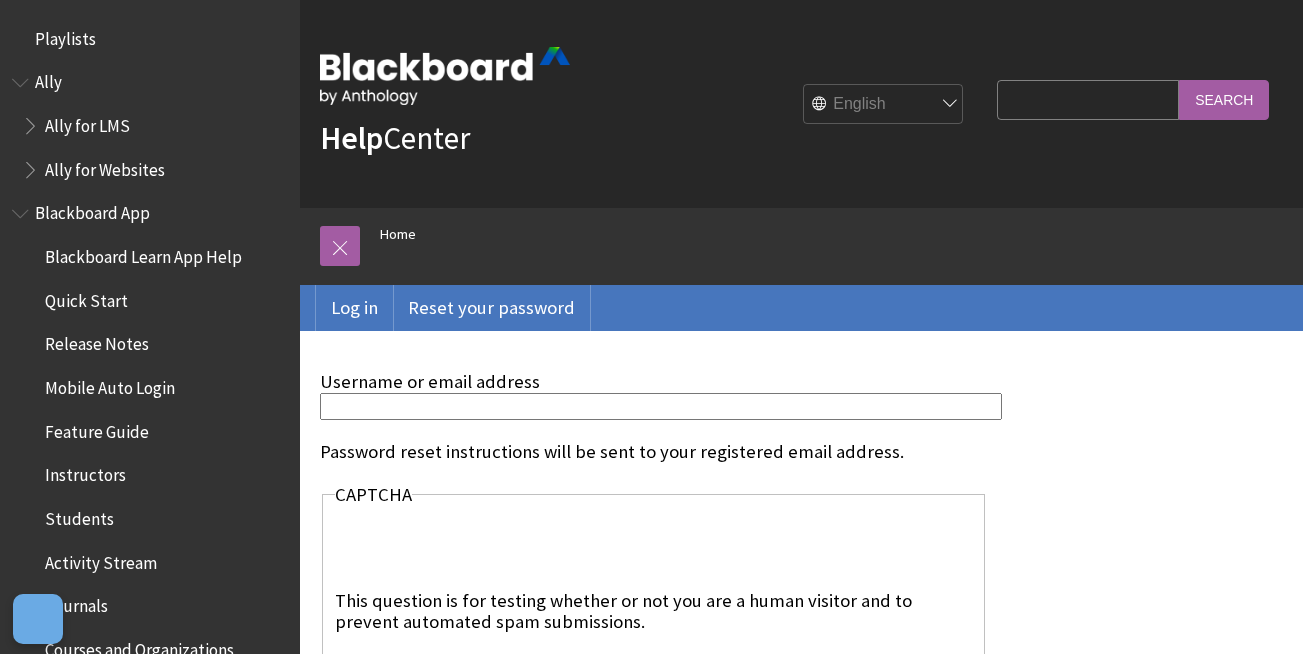 scroll, scrollTop: 0, scrollLeft: 0, axis: both 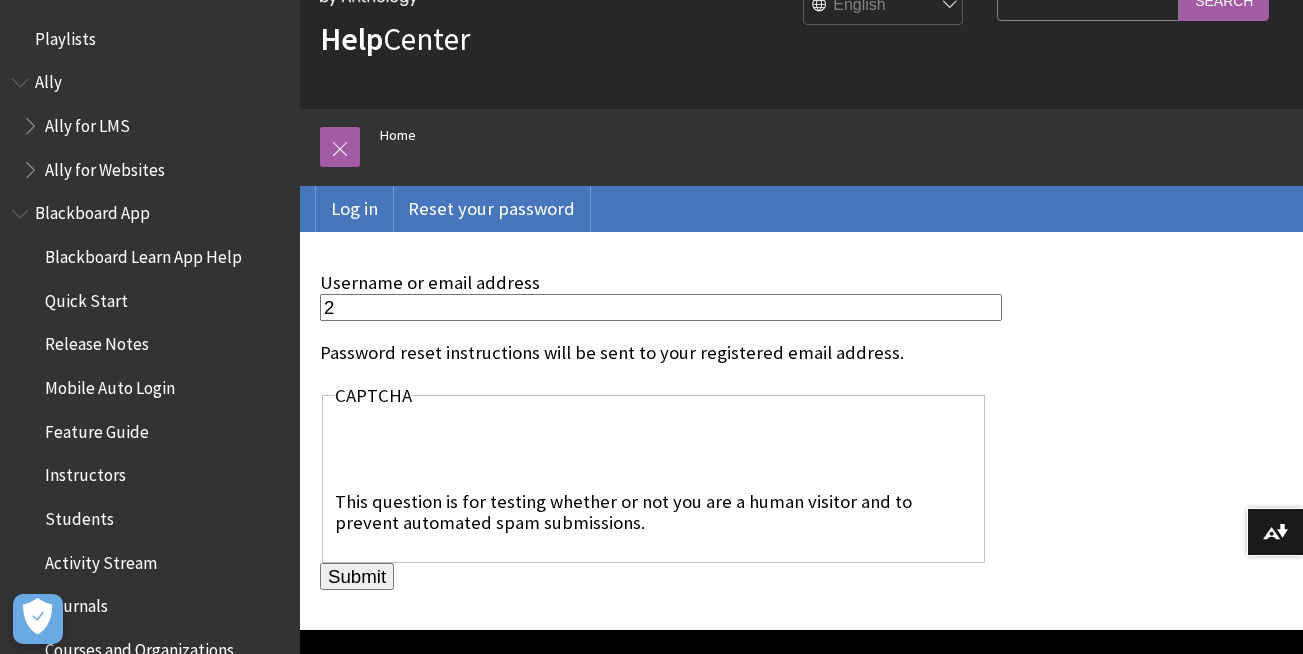 click on "2" at bounding box center (661, 307) 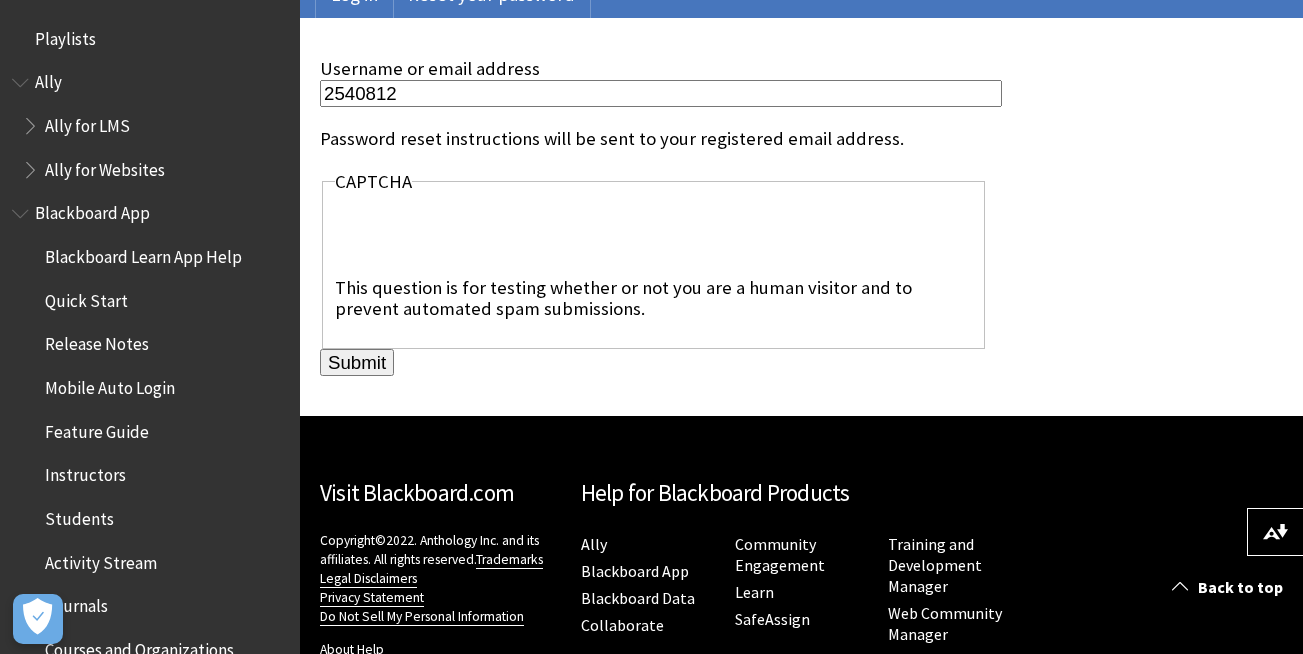 scroll, scrollTop: 443, scrollLeft: 0, axis: vertical 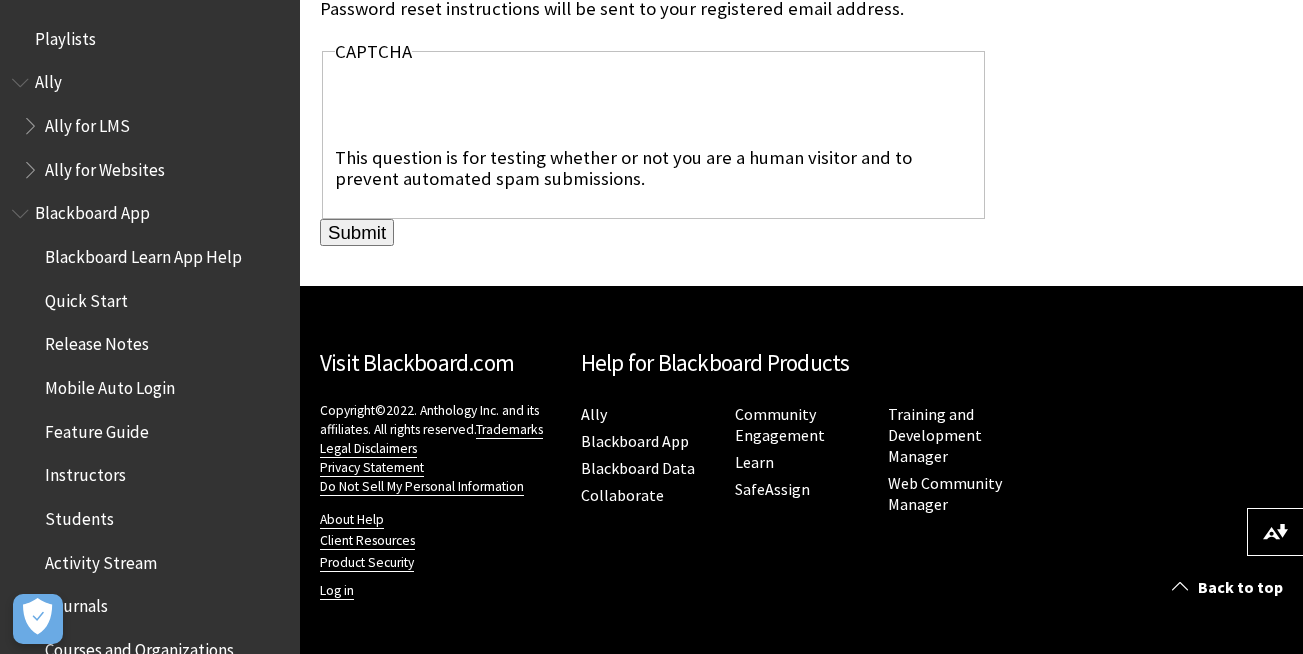 click on "Submit" at bounding box center (357, 233) 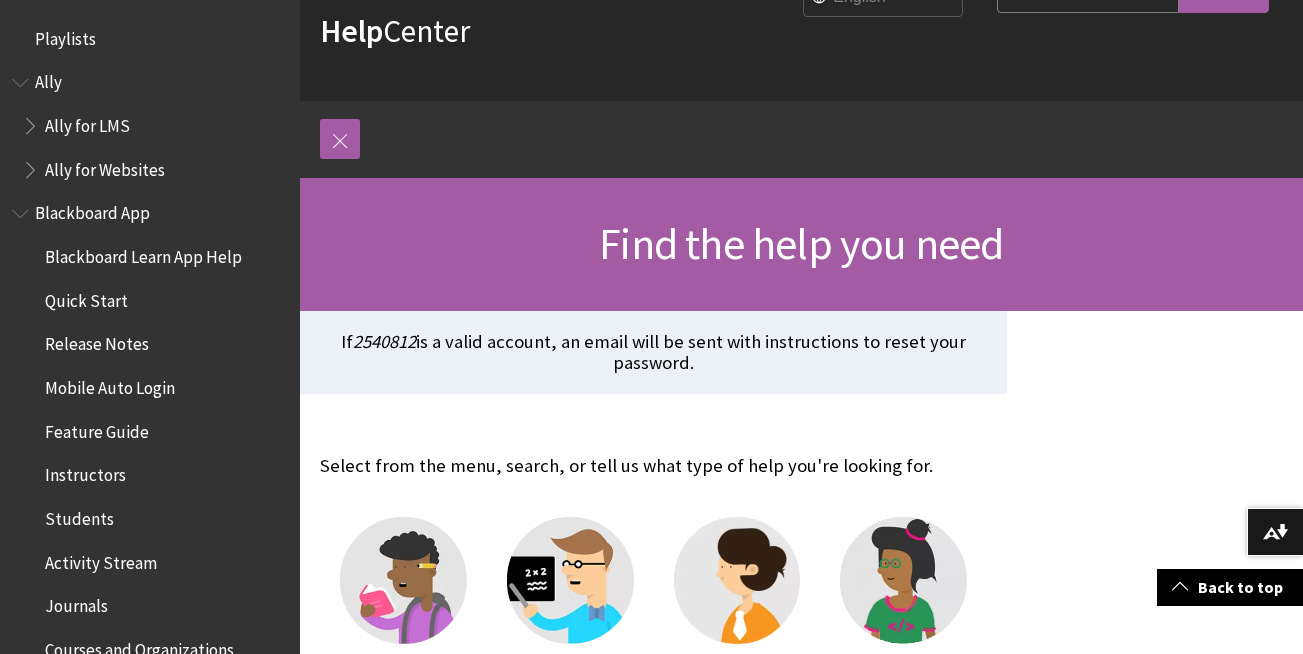 scroll, scrollTop: 0, scrollLeft: 0, axis: both 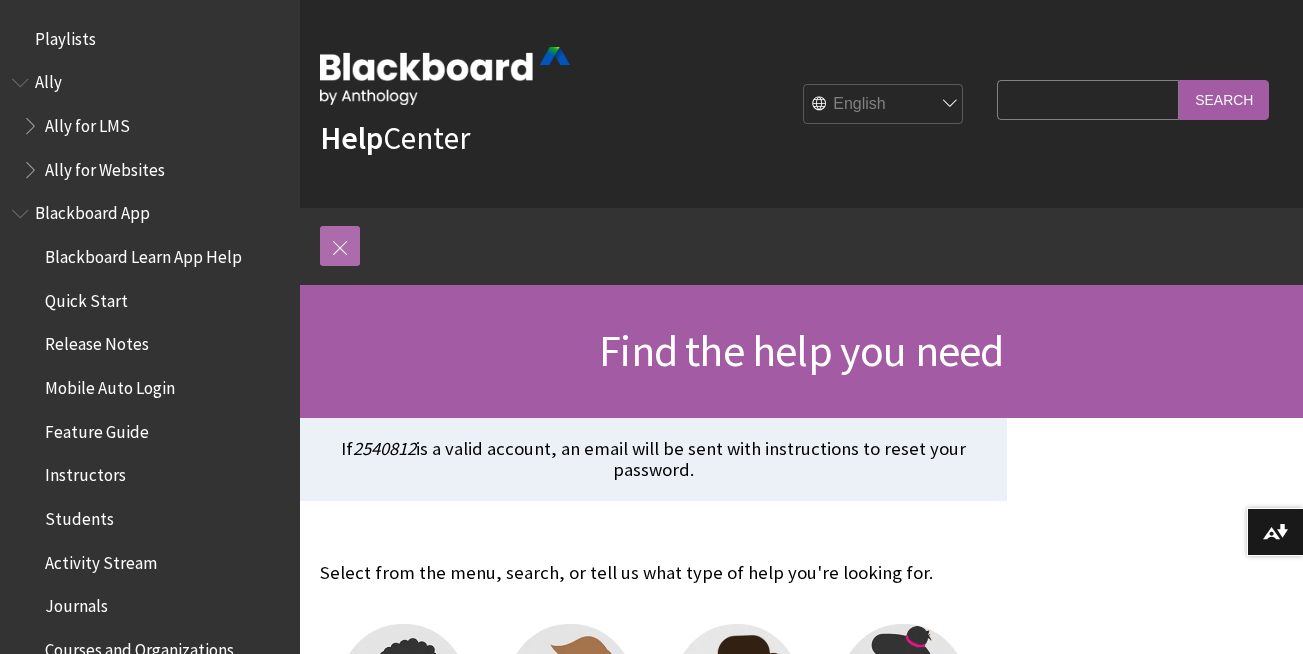 click at bounding box center (340, 246) 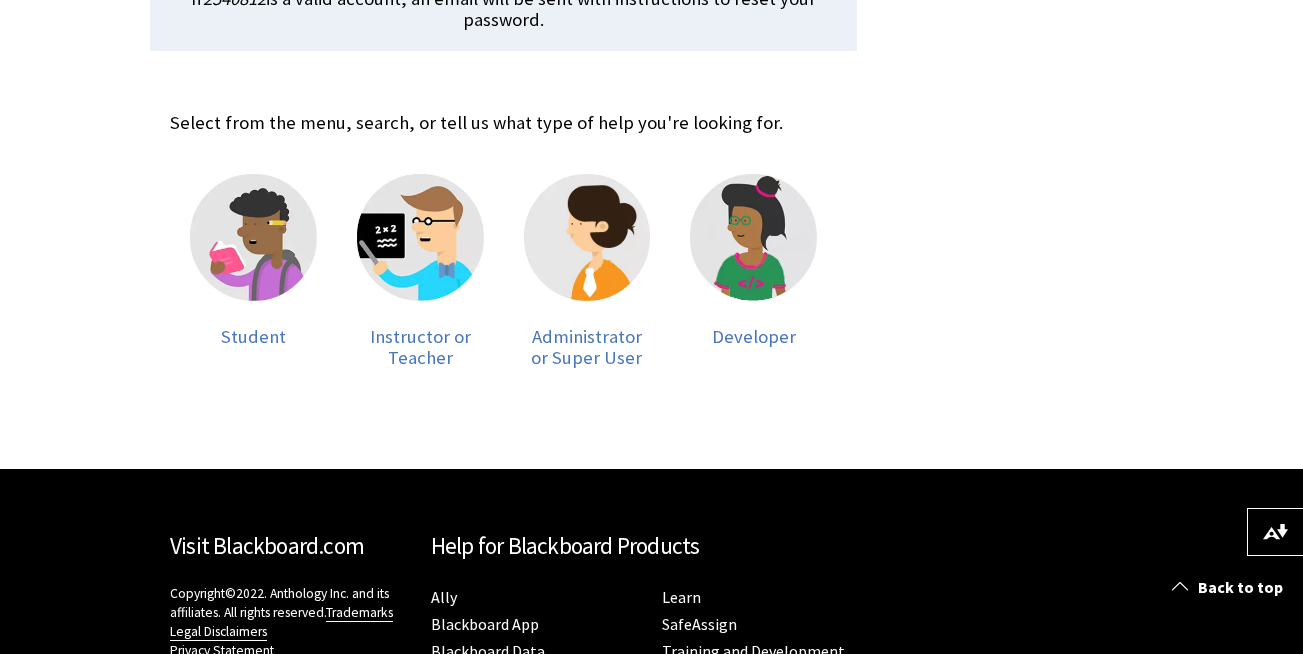 scroll, scrollTop: 427, scrollLeft: 0, axis: vertical 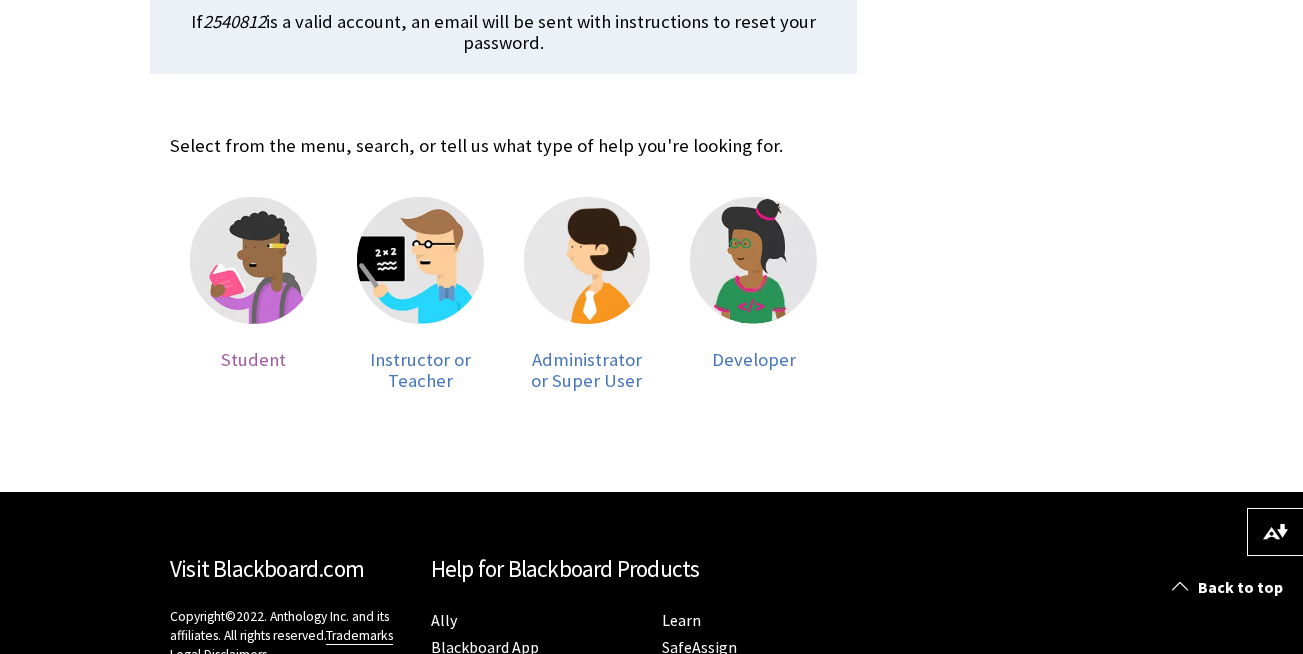 click at bounding box center (253, 260) 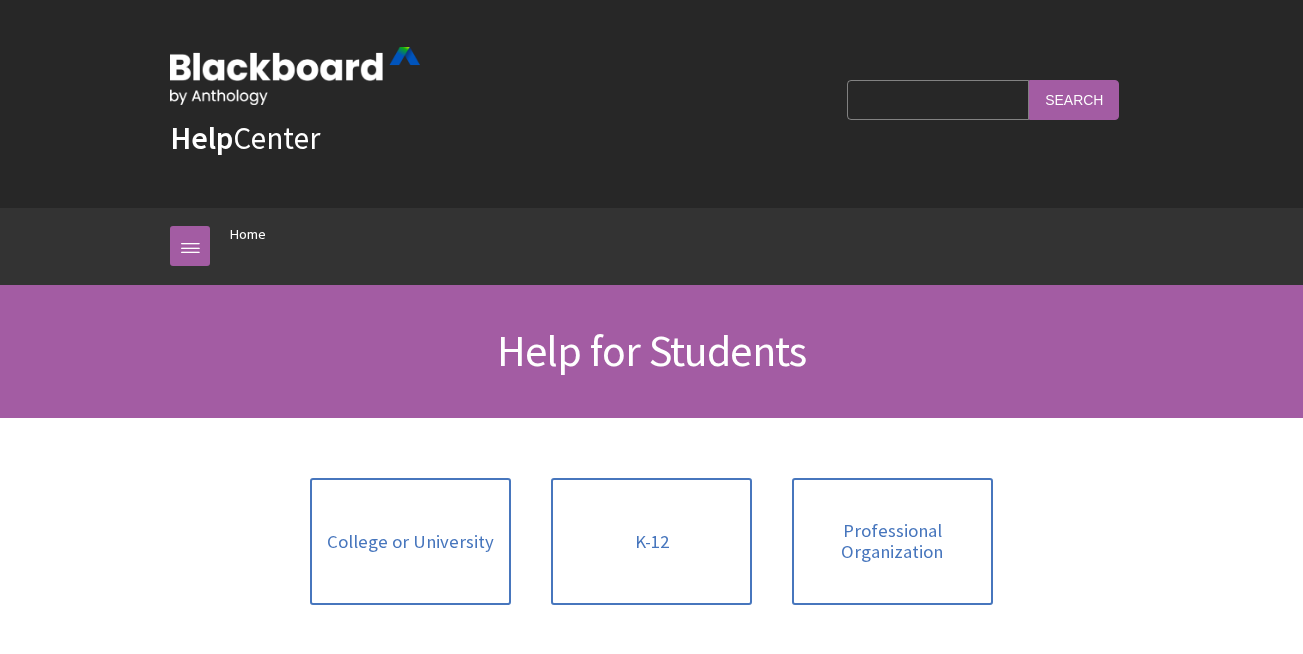 scroll, scrollTop: 0, scrollLeft: 0, axis: both 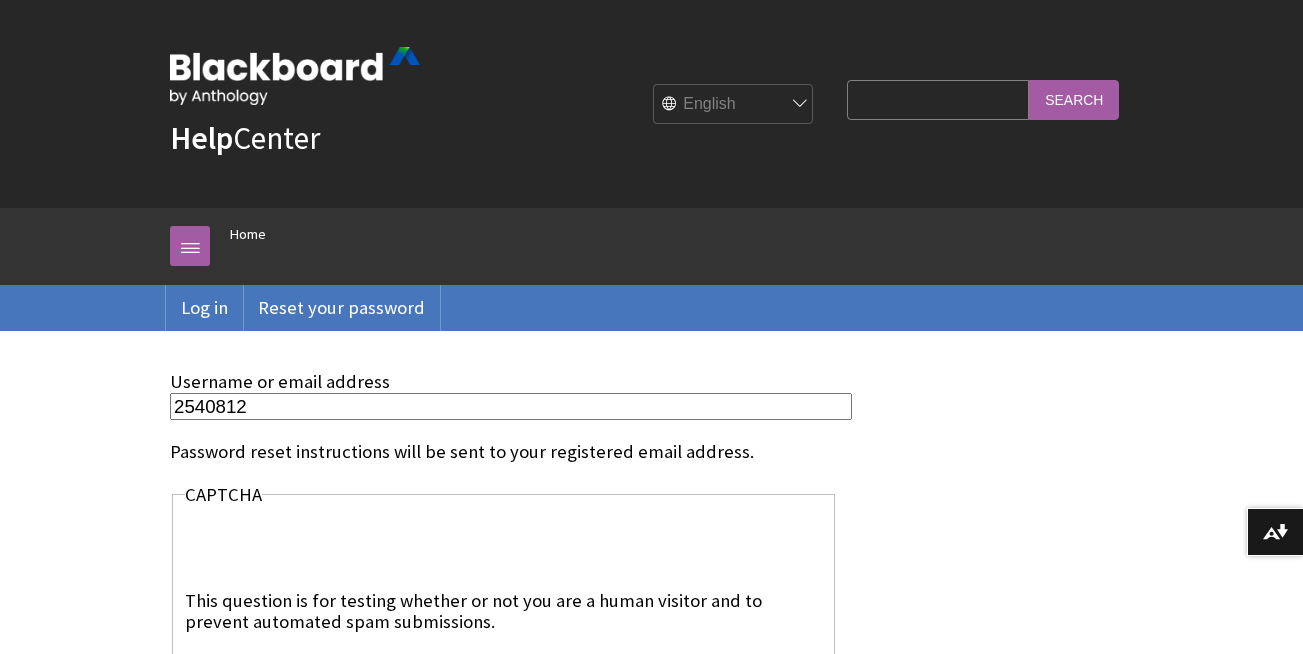 click on "2540812" at bounding box center (511, 406) 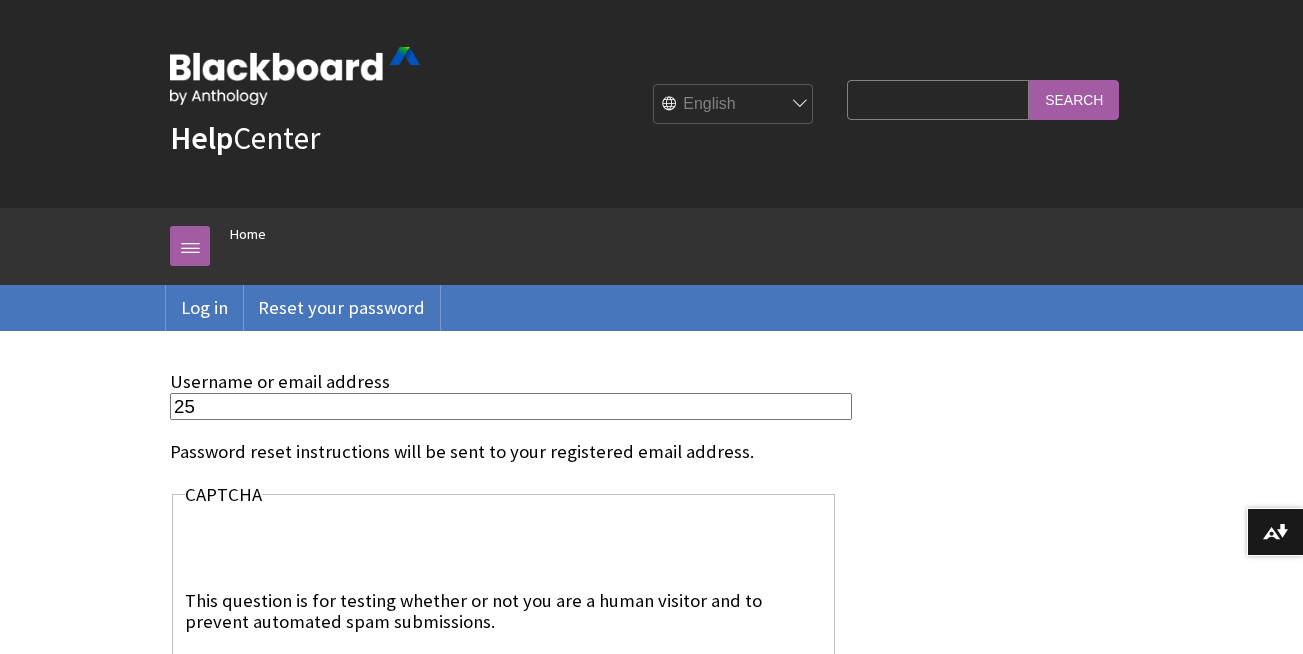 type on "2" 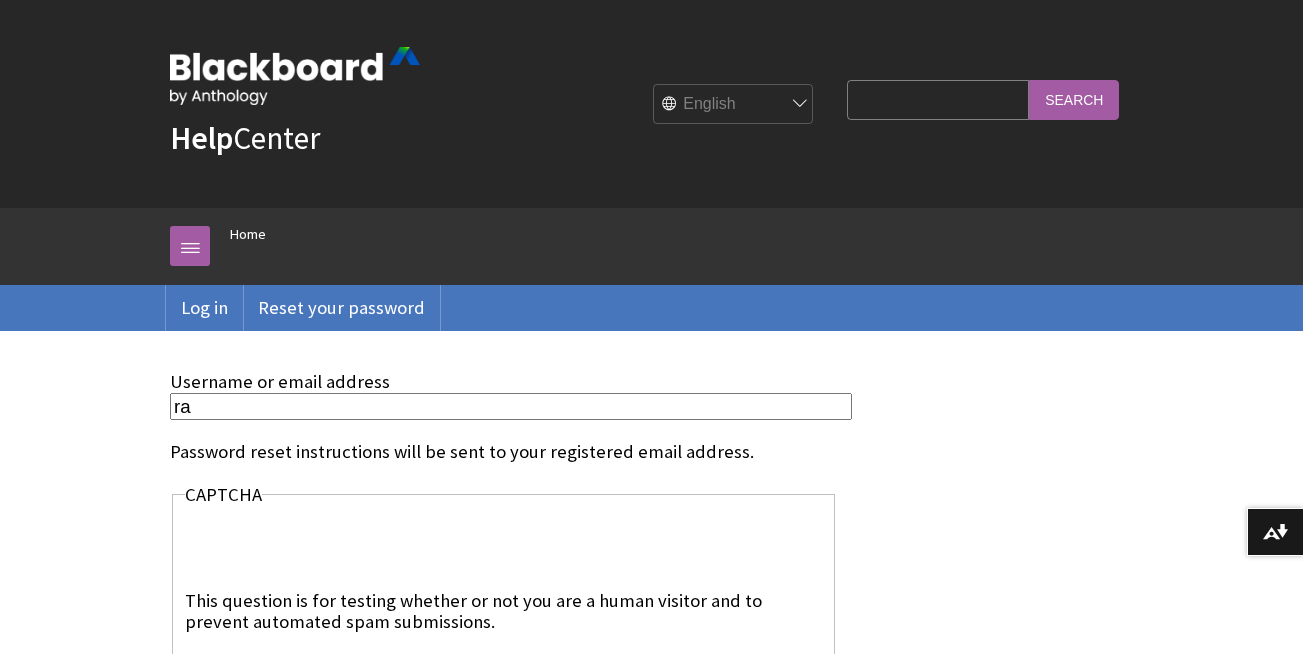 type on "r" 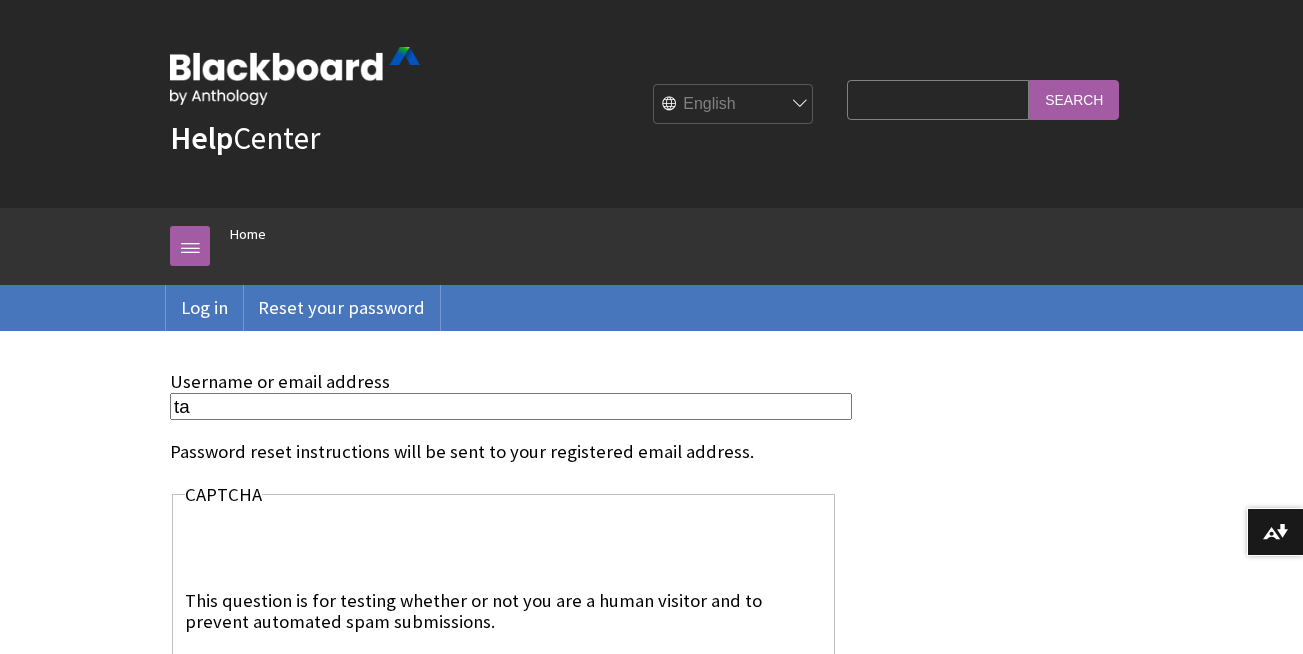 type on "t" 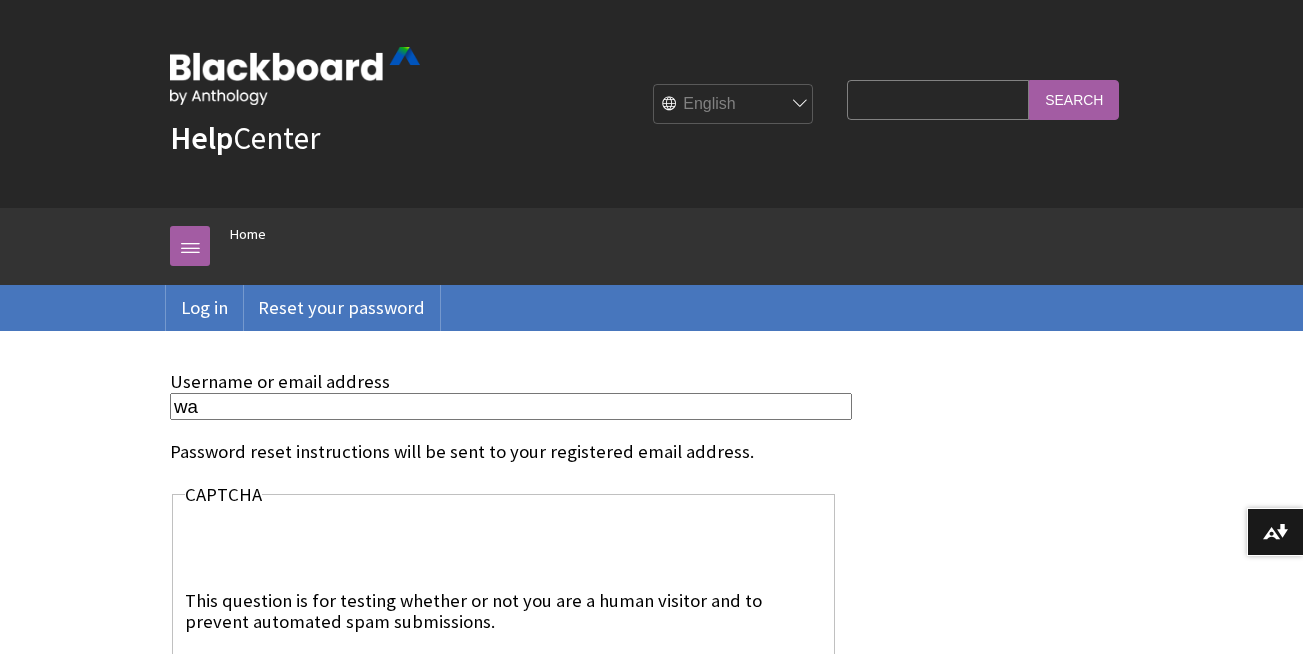 type on "w" 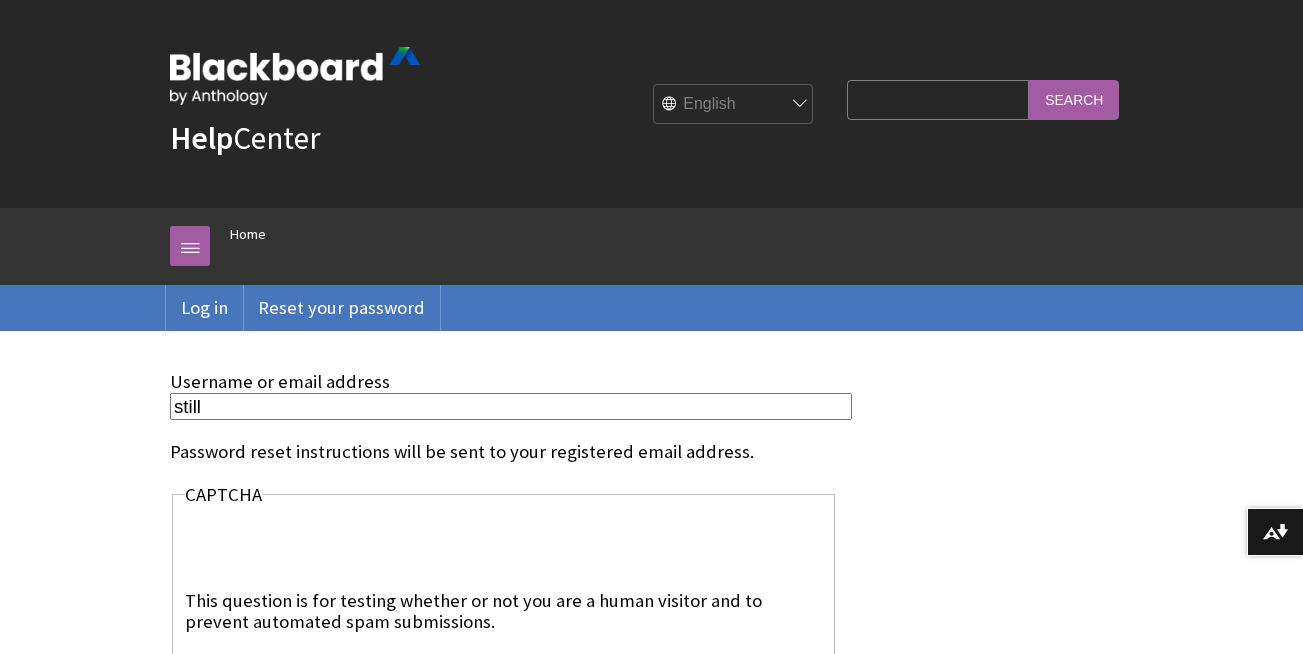 click on "still" at bounding box center (511, 406) 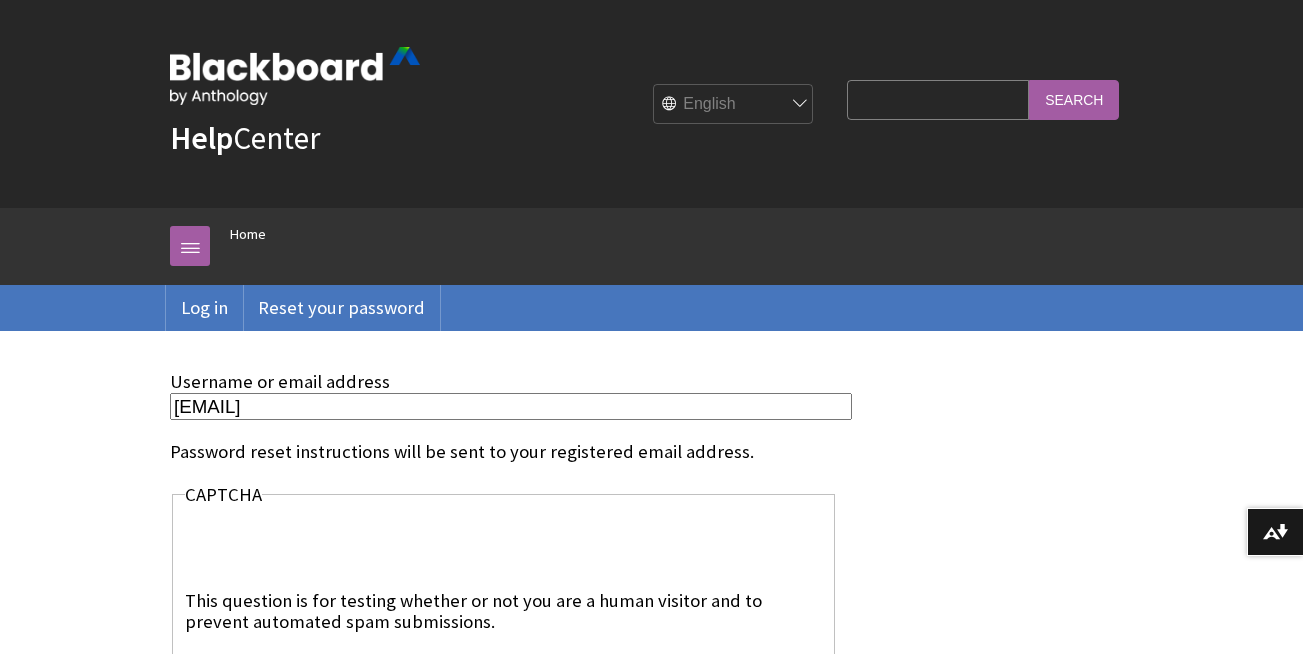 click on "rapsrai268@gmaill" at bounding box center [511, 406] 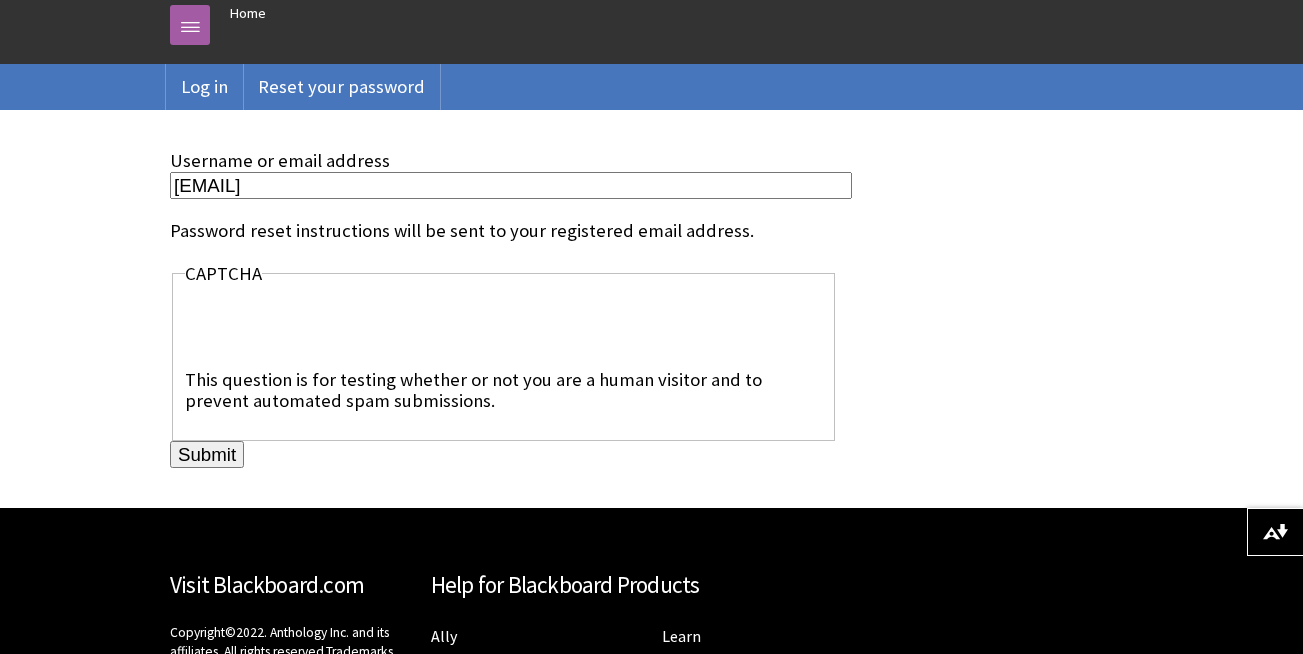 scroll, scrollTop: 214, scrollLeft: 0, axis: vertical 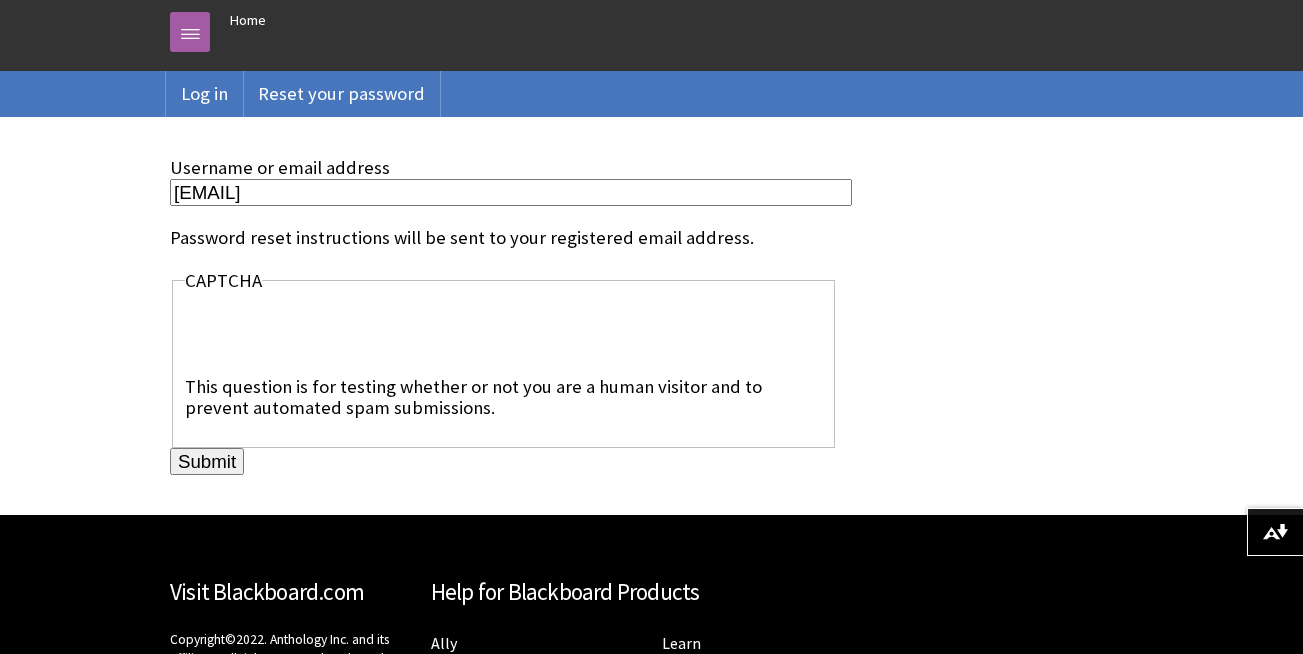 click on "rapsrai268@gmail.com" at bounding box center [511, 192] 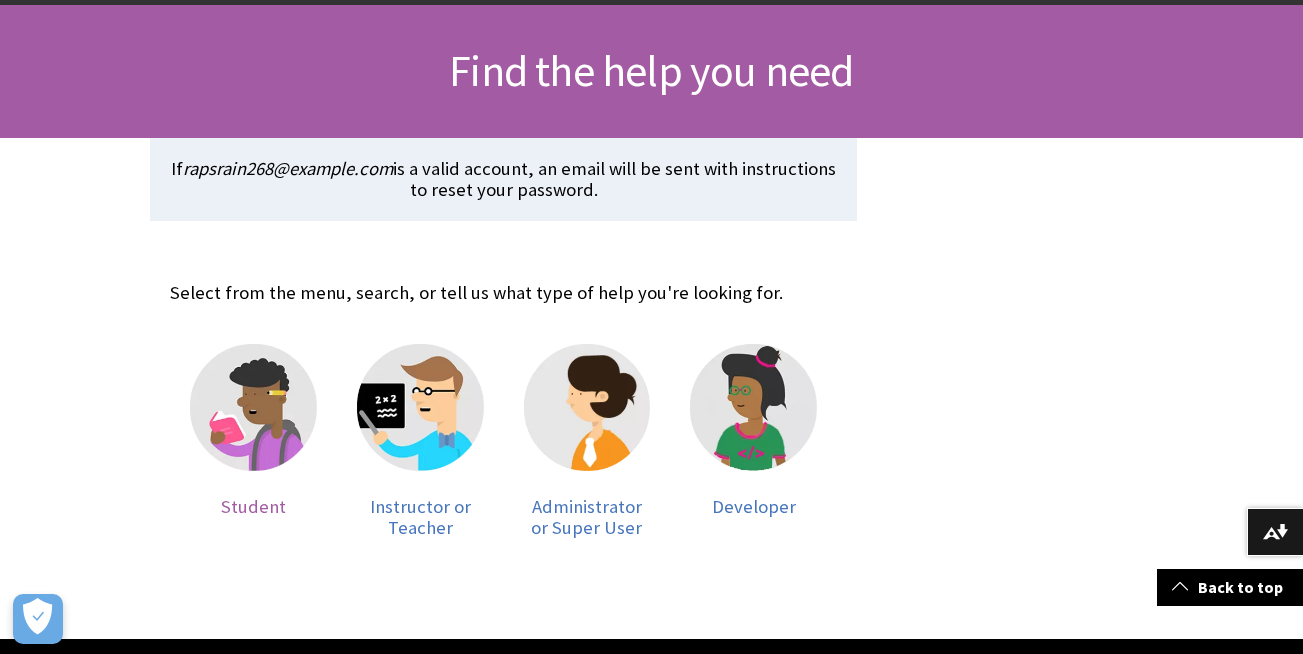 scroll, scrollTop: 0, scrollLeft: 0, axis: both 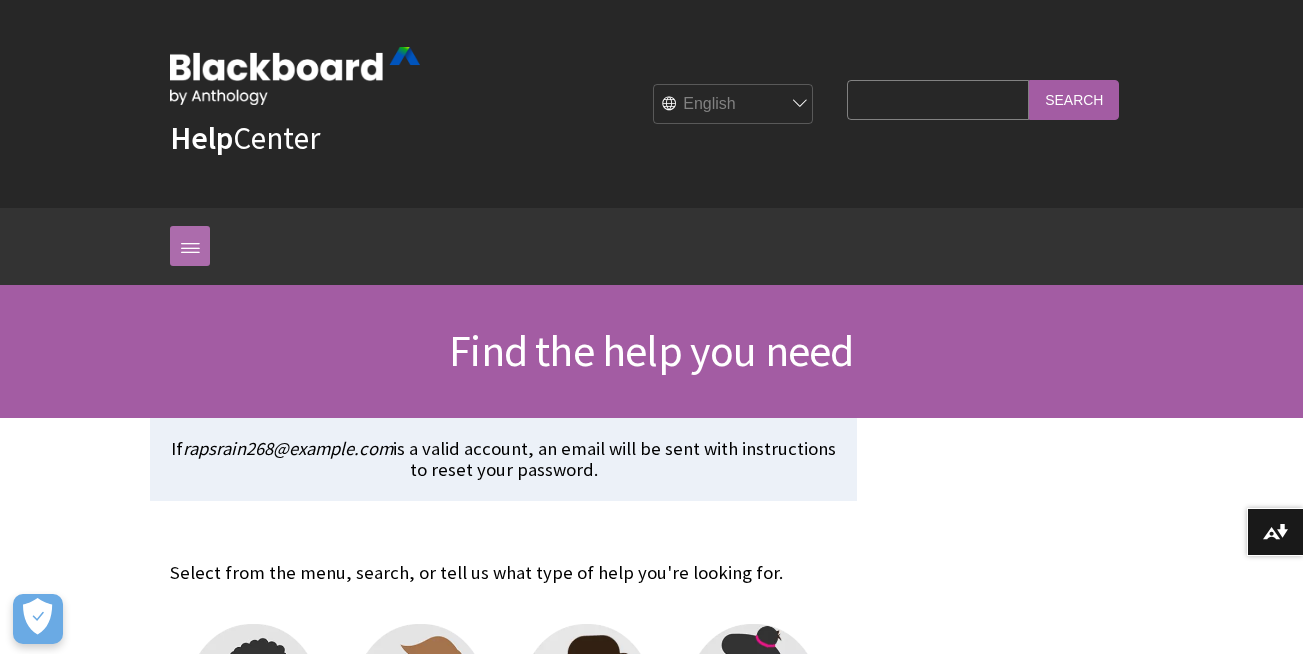 click at bounding box center [190, 246] 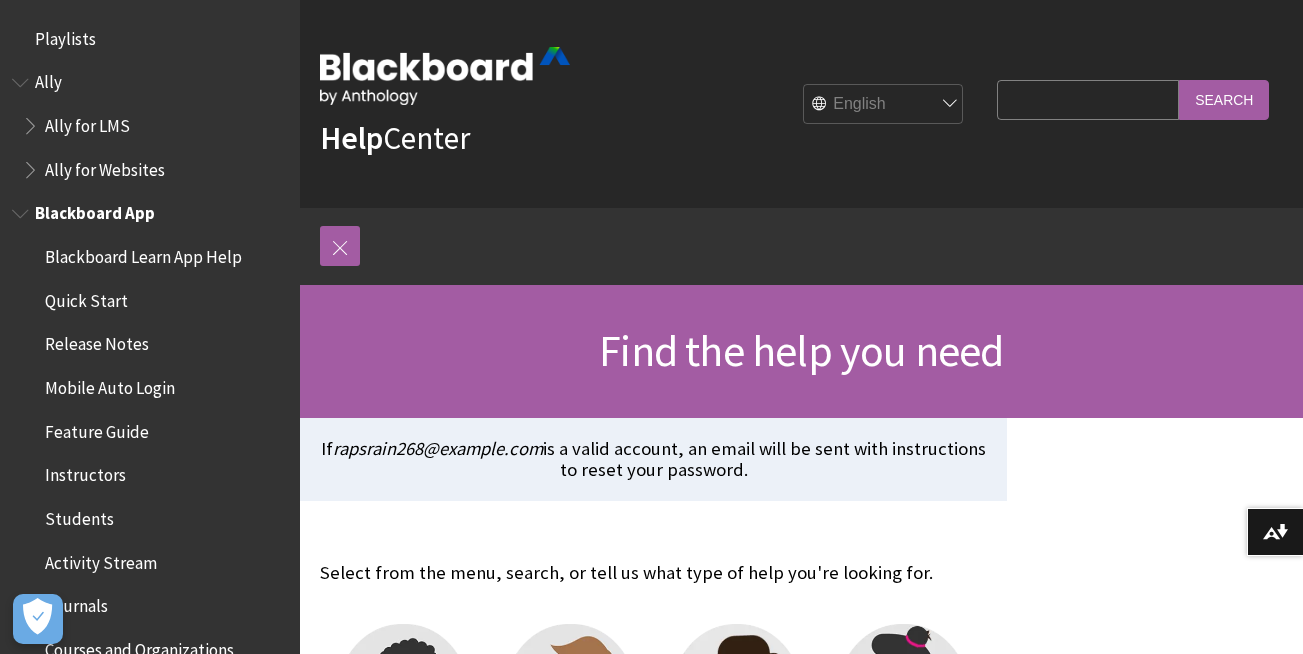 click on "Quick Start" at bounding box center [86, 297] 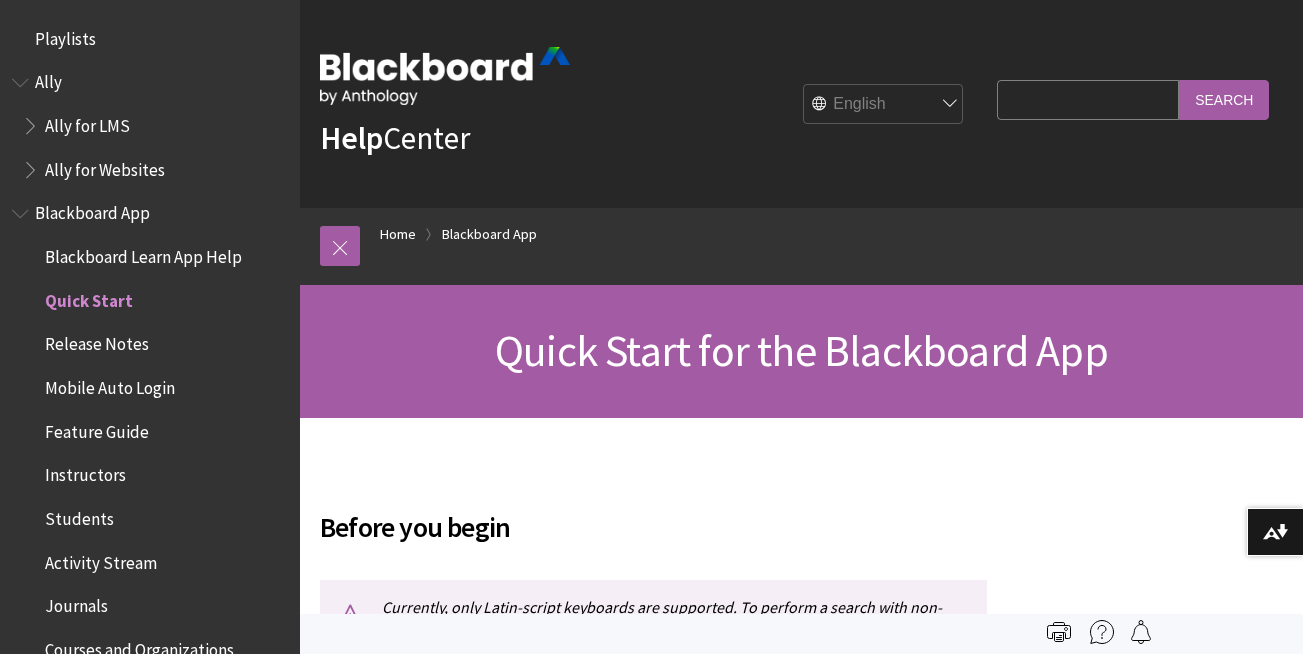 scroll, scrollTop: 343, scrollLeft: 0, axis: vertical 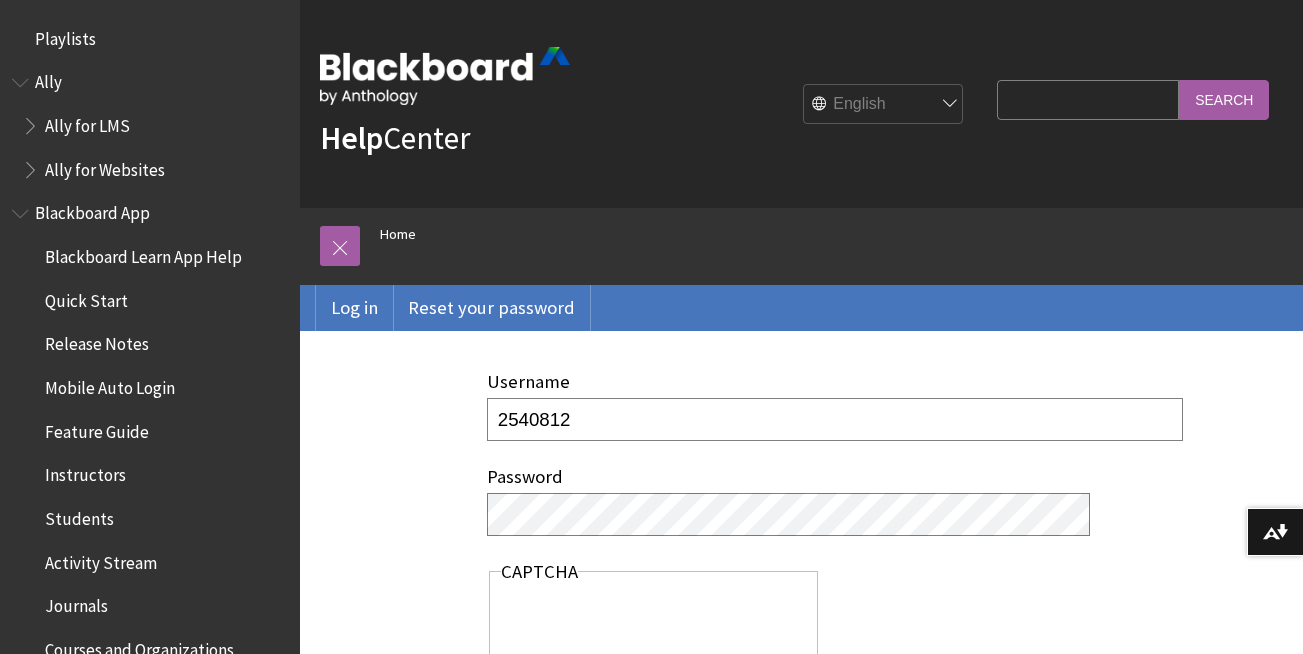 click on "Ally for LMS" at bounding box center (87, 122) 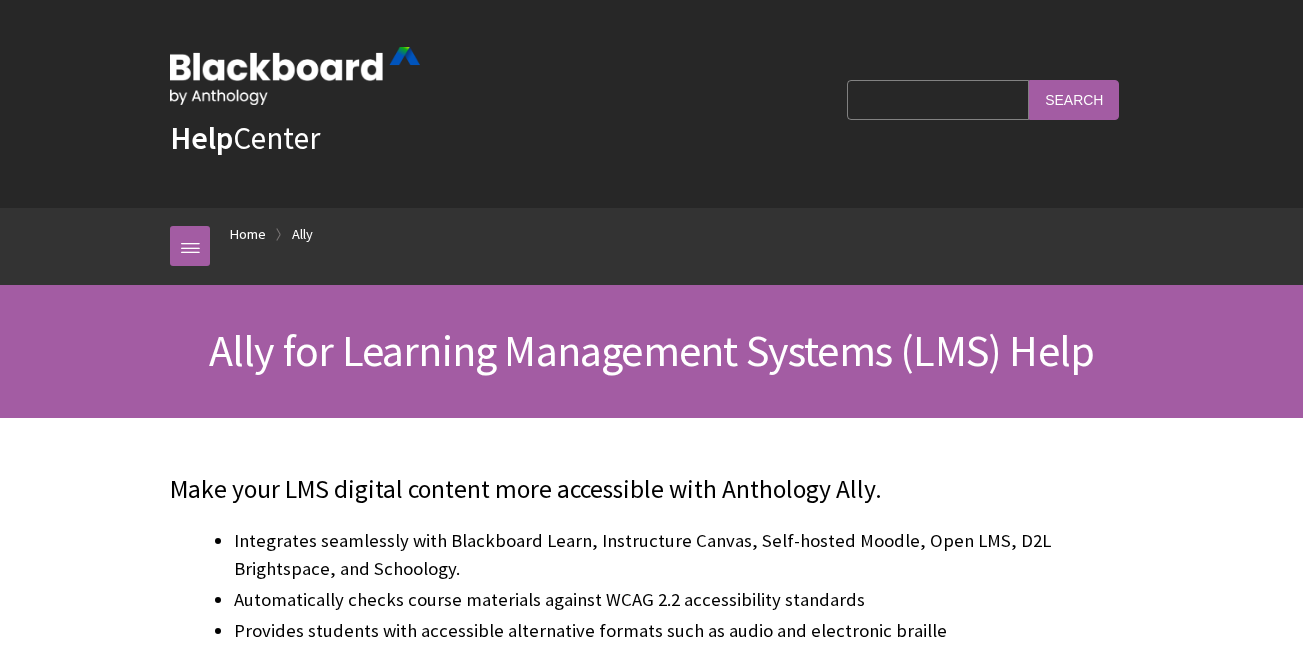 scroll, scrollTop: 0, scrollLeft: 0, axis: both 